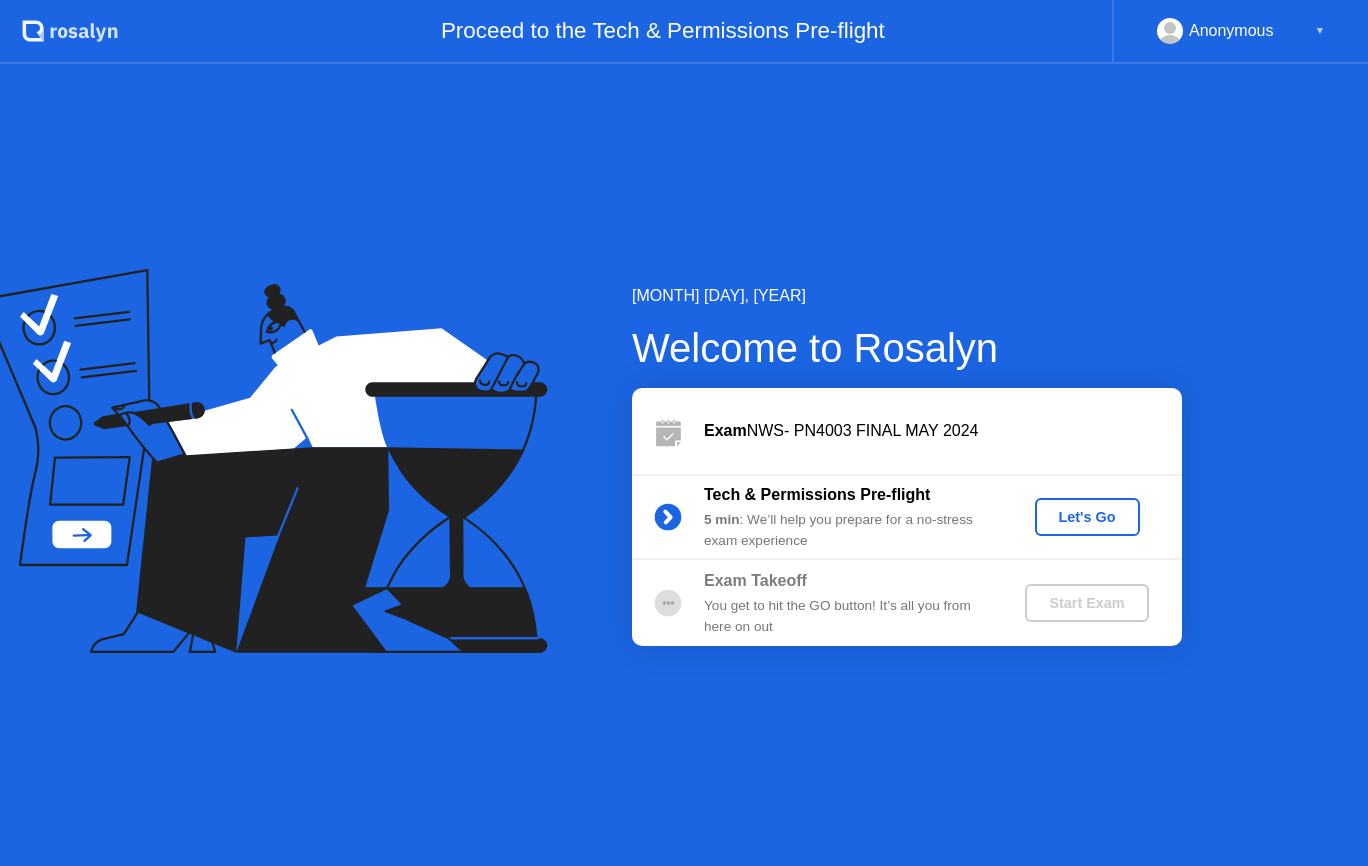 scroll, scrollTop: 0, scrollLeft: 0, axis: both 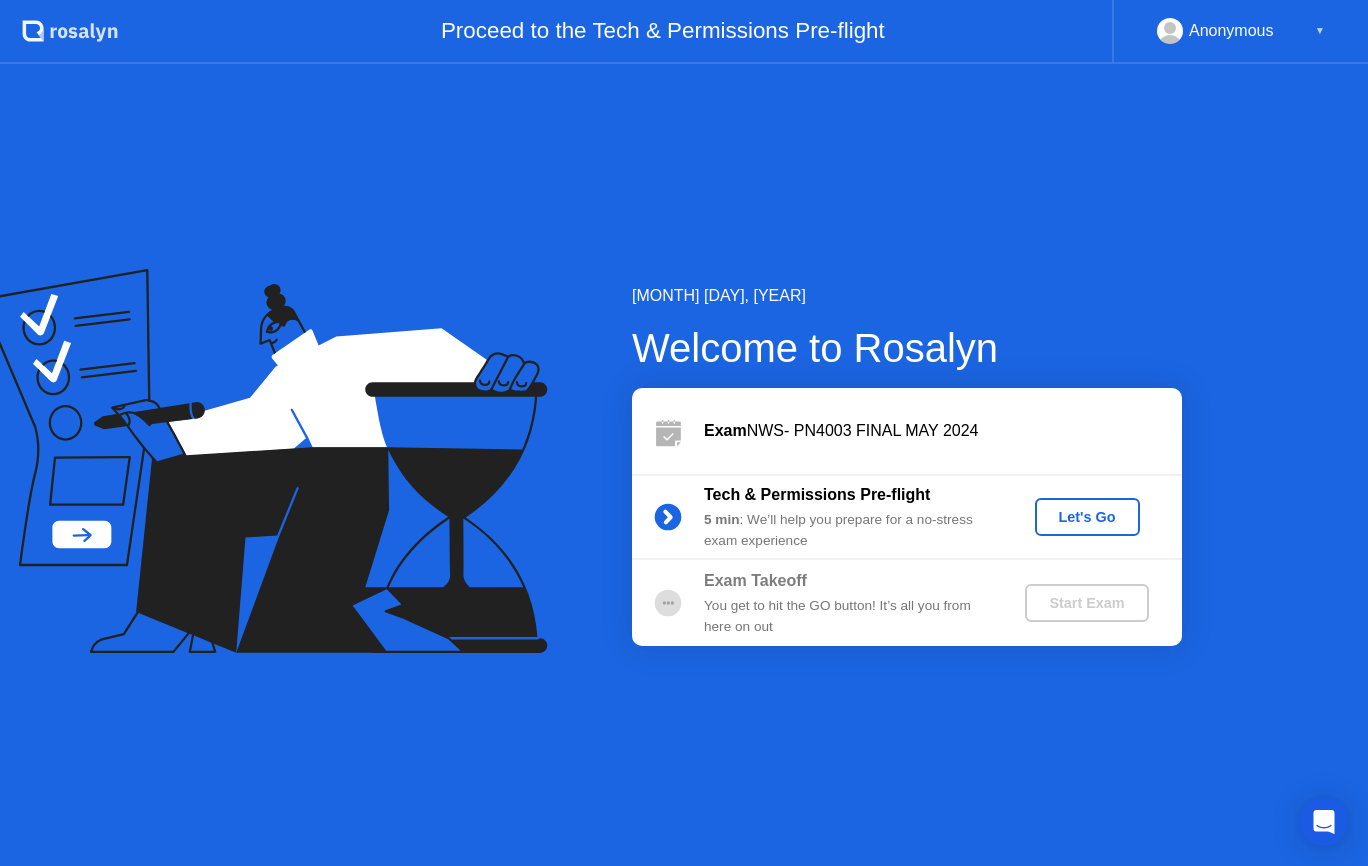 click on "Exam Takeoff" 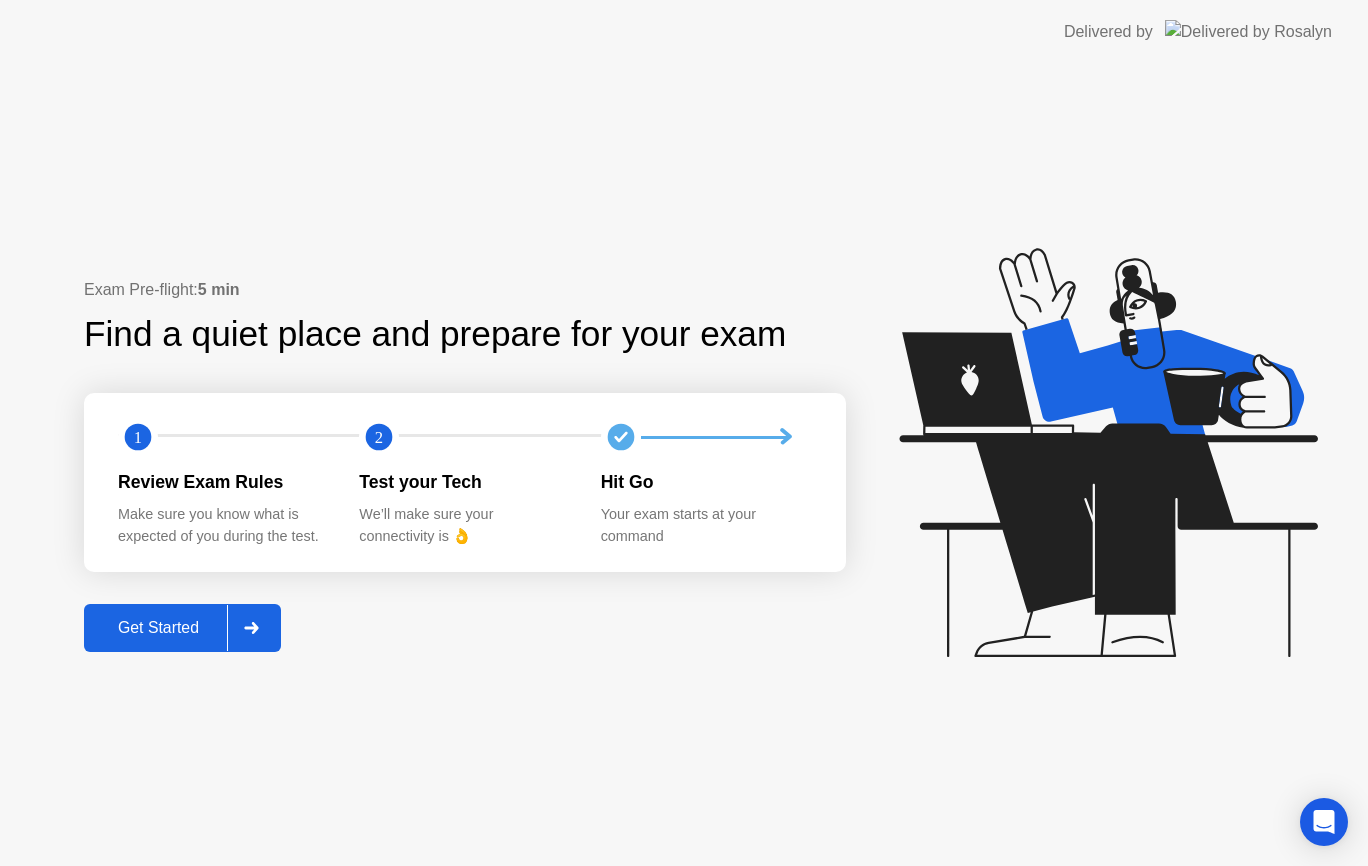 click on "Get Started" 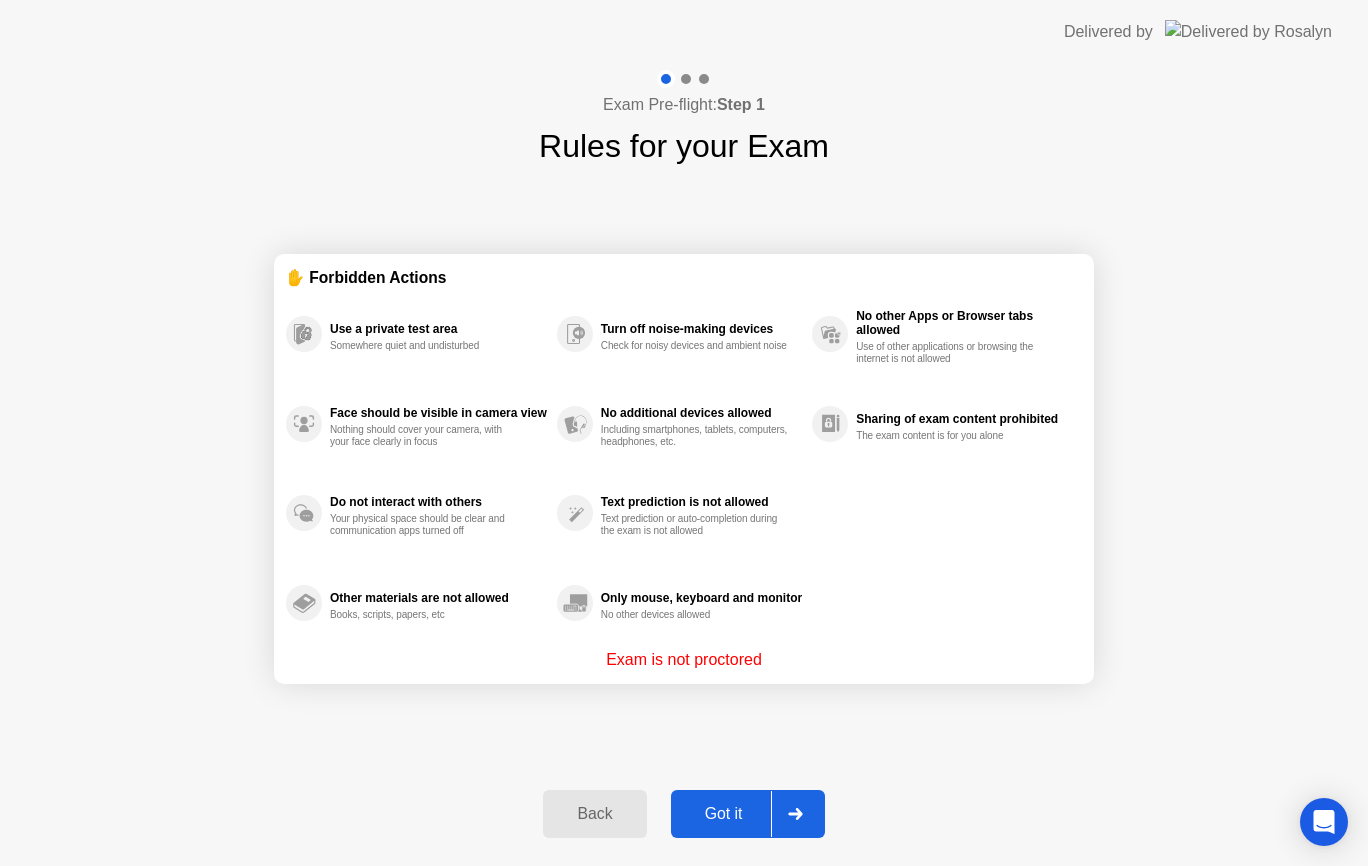 click on "Got it" 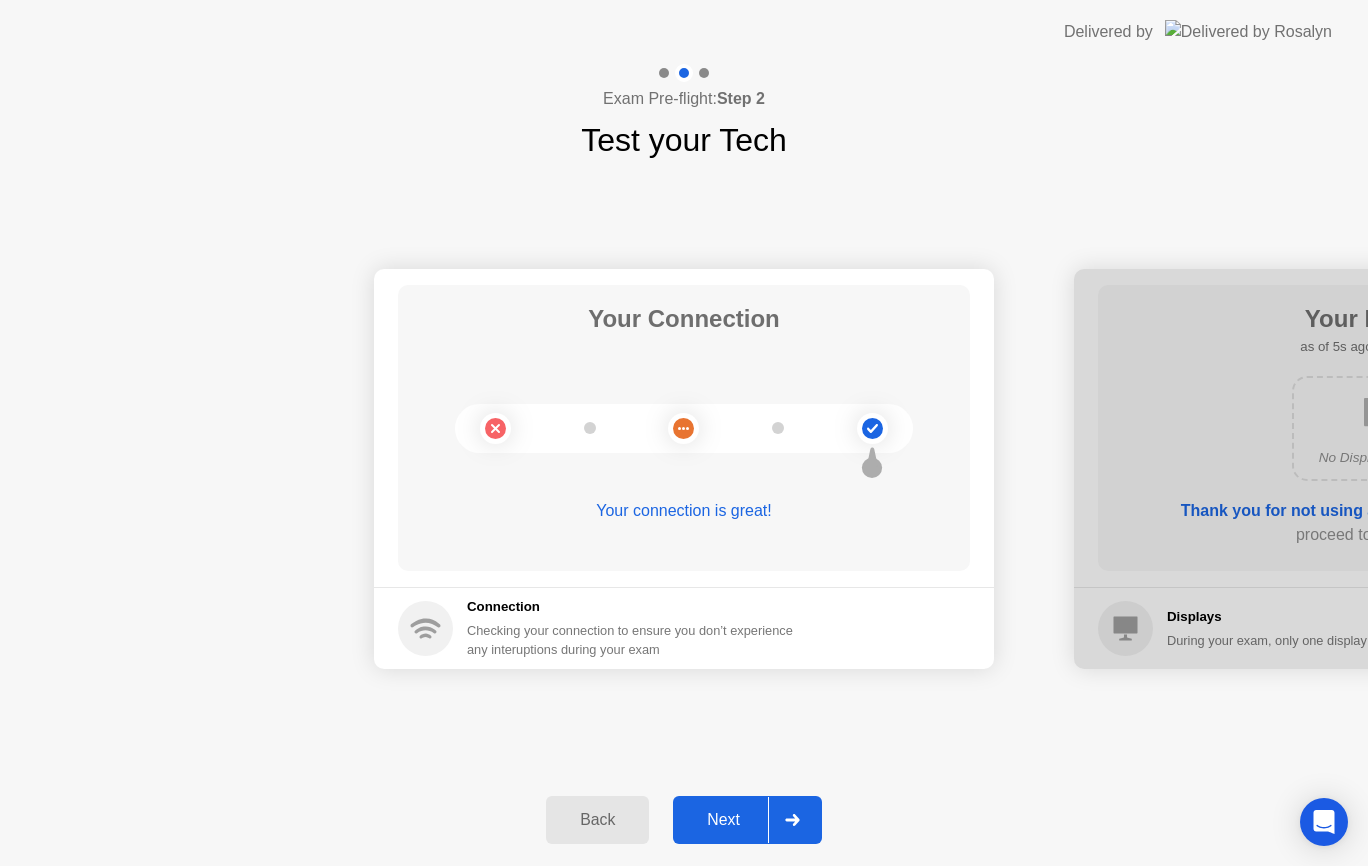 click on "Next" 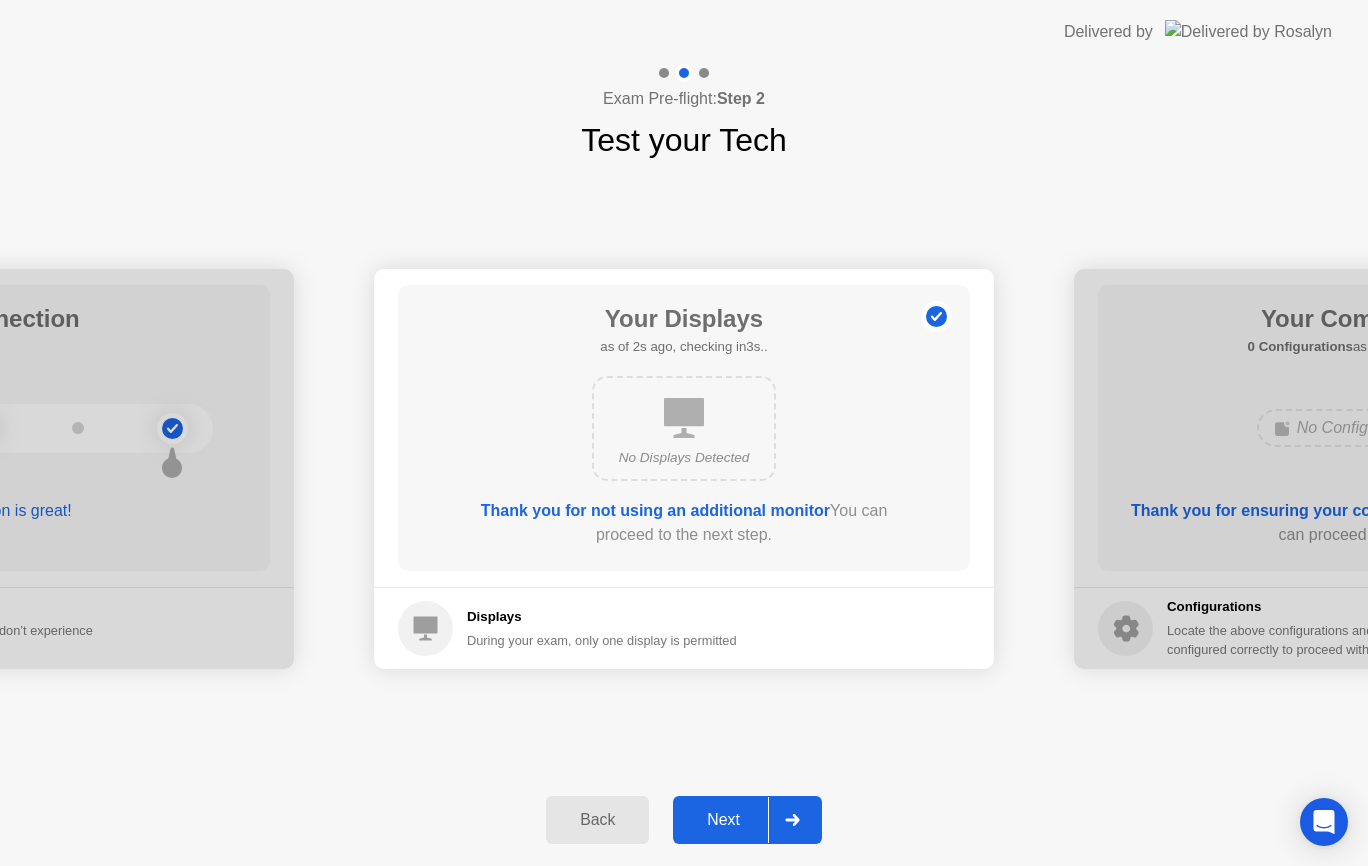 click 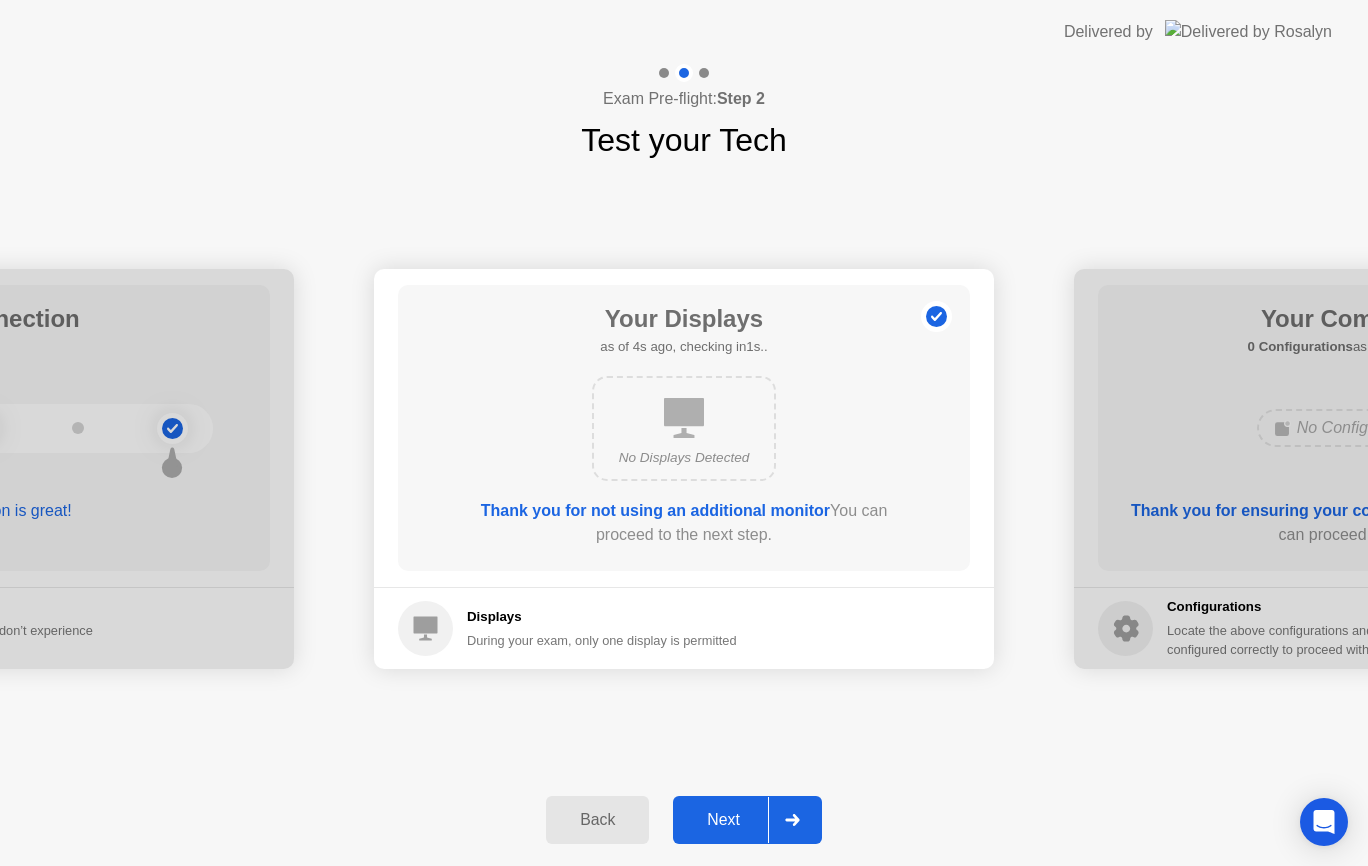 click on "Next" 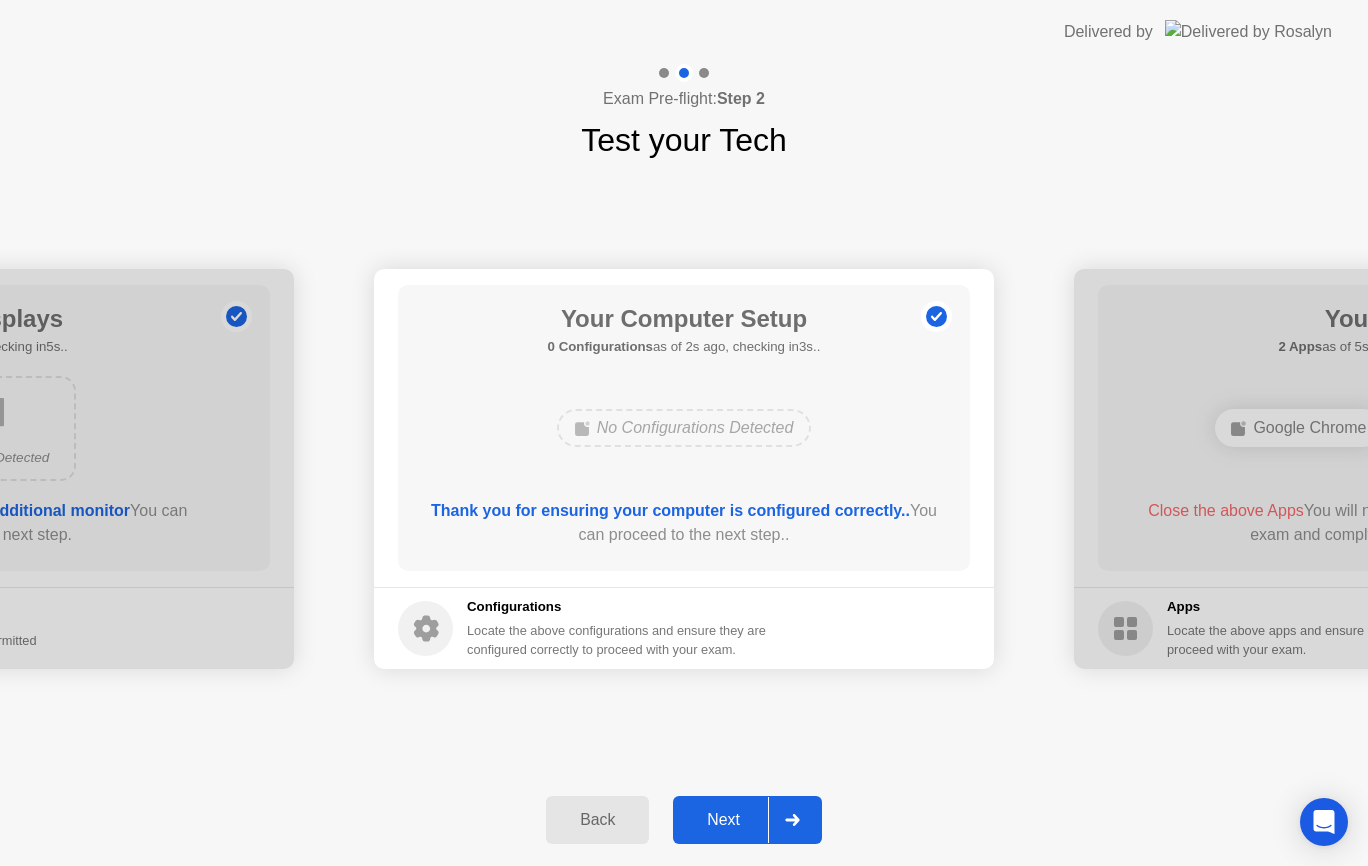 click on "Next" 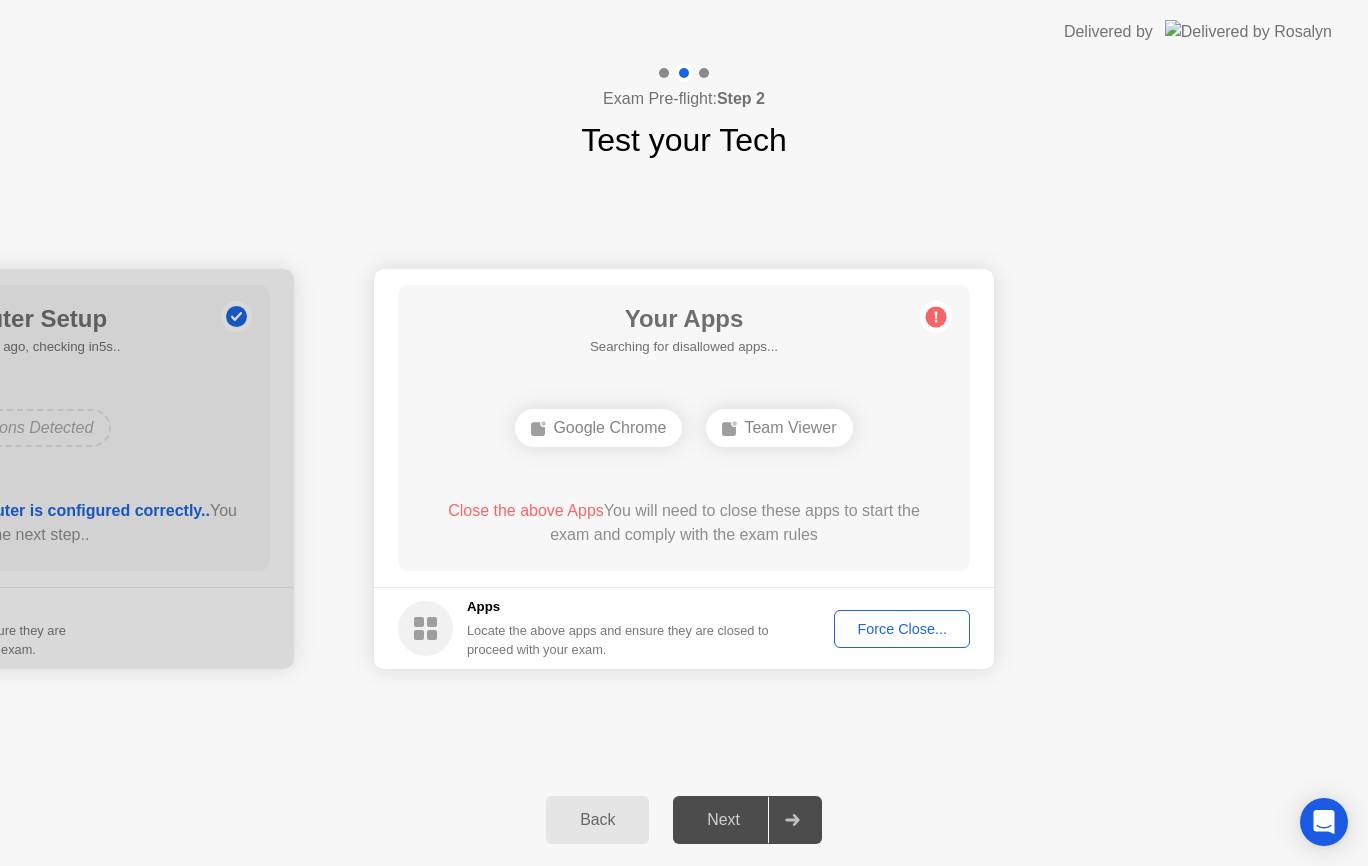 click on "Force Close..." 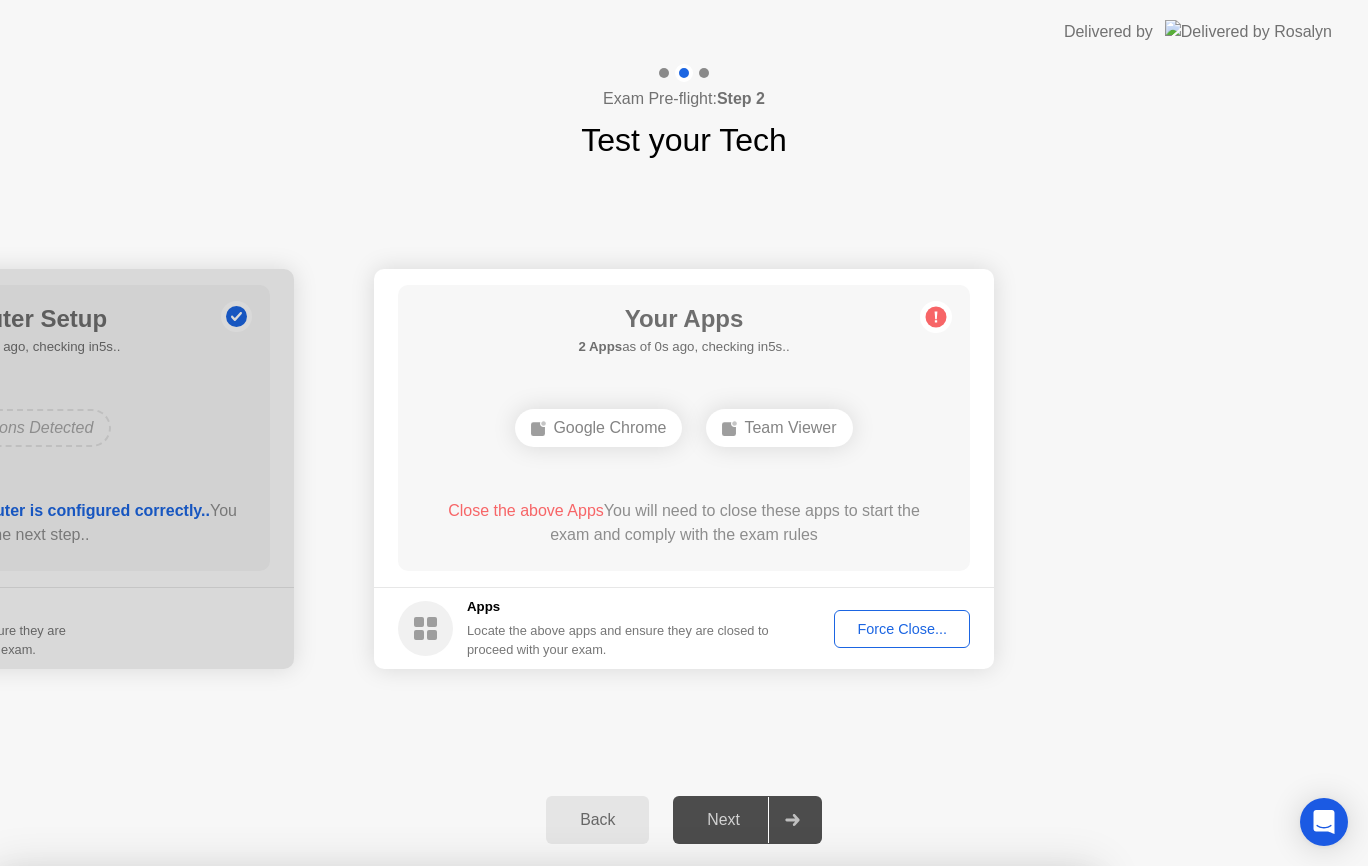 click on "Confirm" at bounding box center [614, 1142] 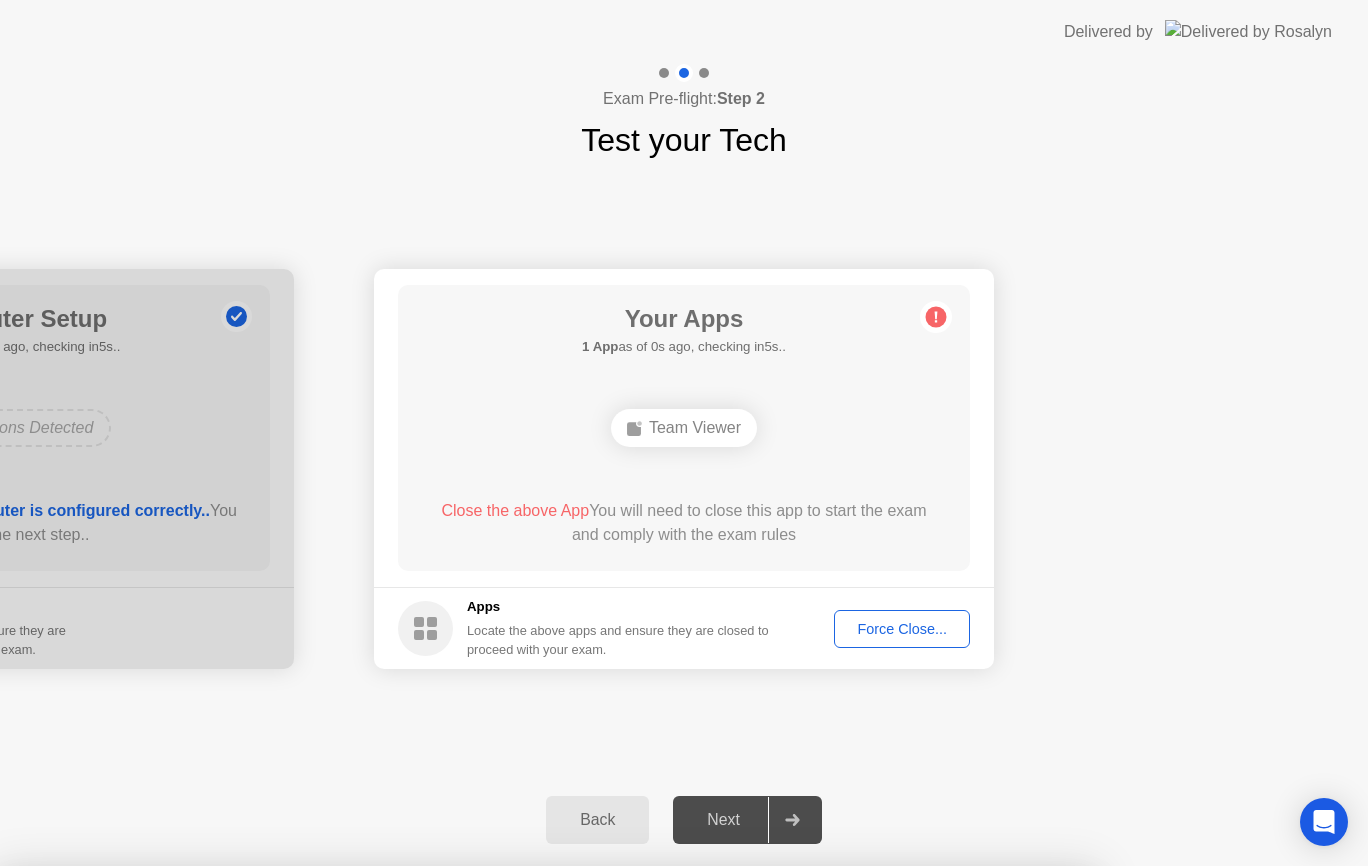 click on "Read More" at bounding box center [610, 1104] 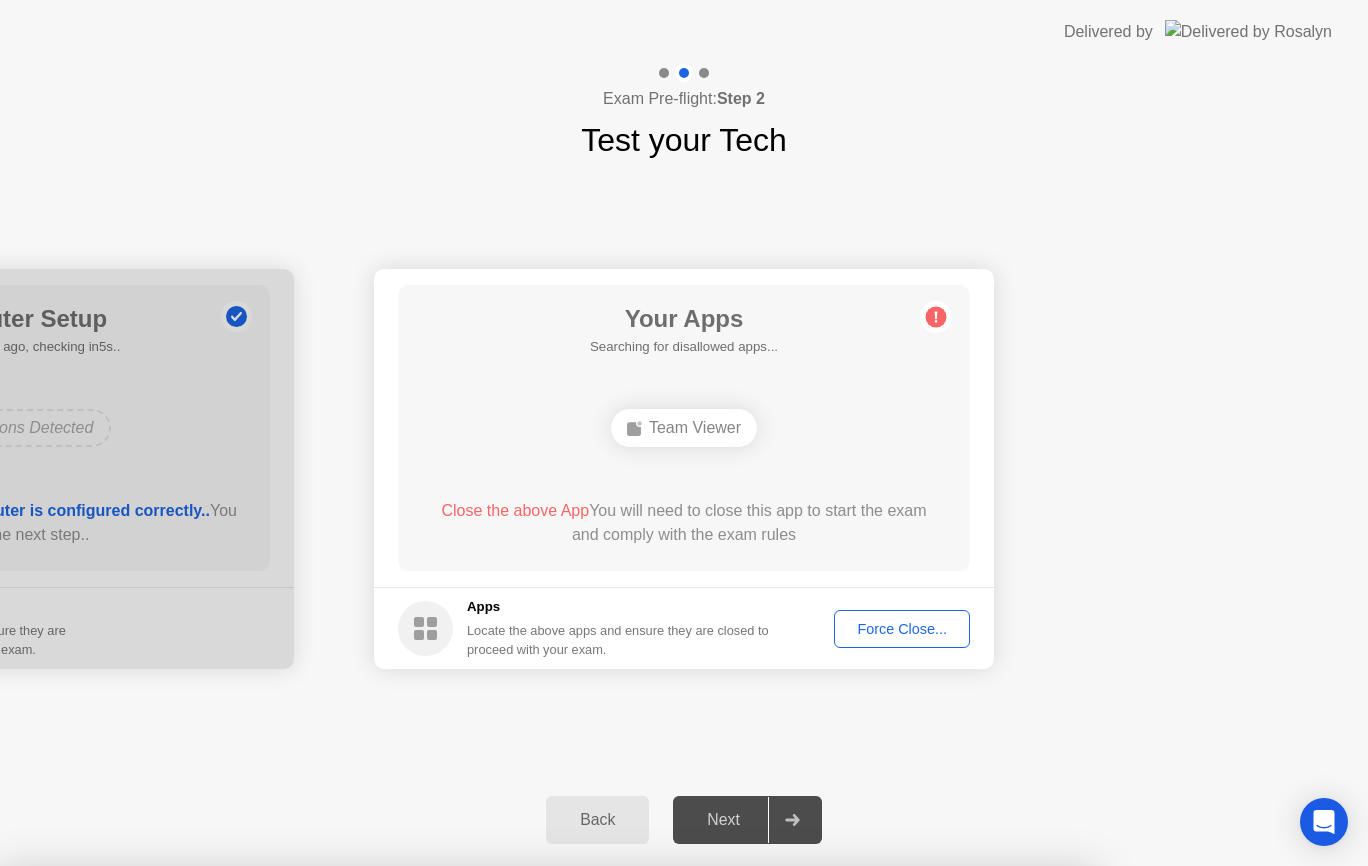 click on "Team Viewer" at bounding box center [547, 1037] 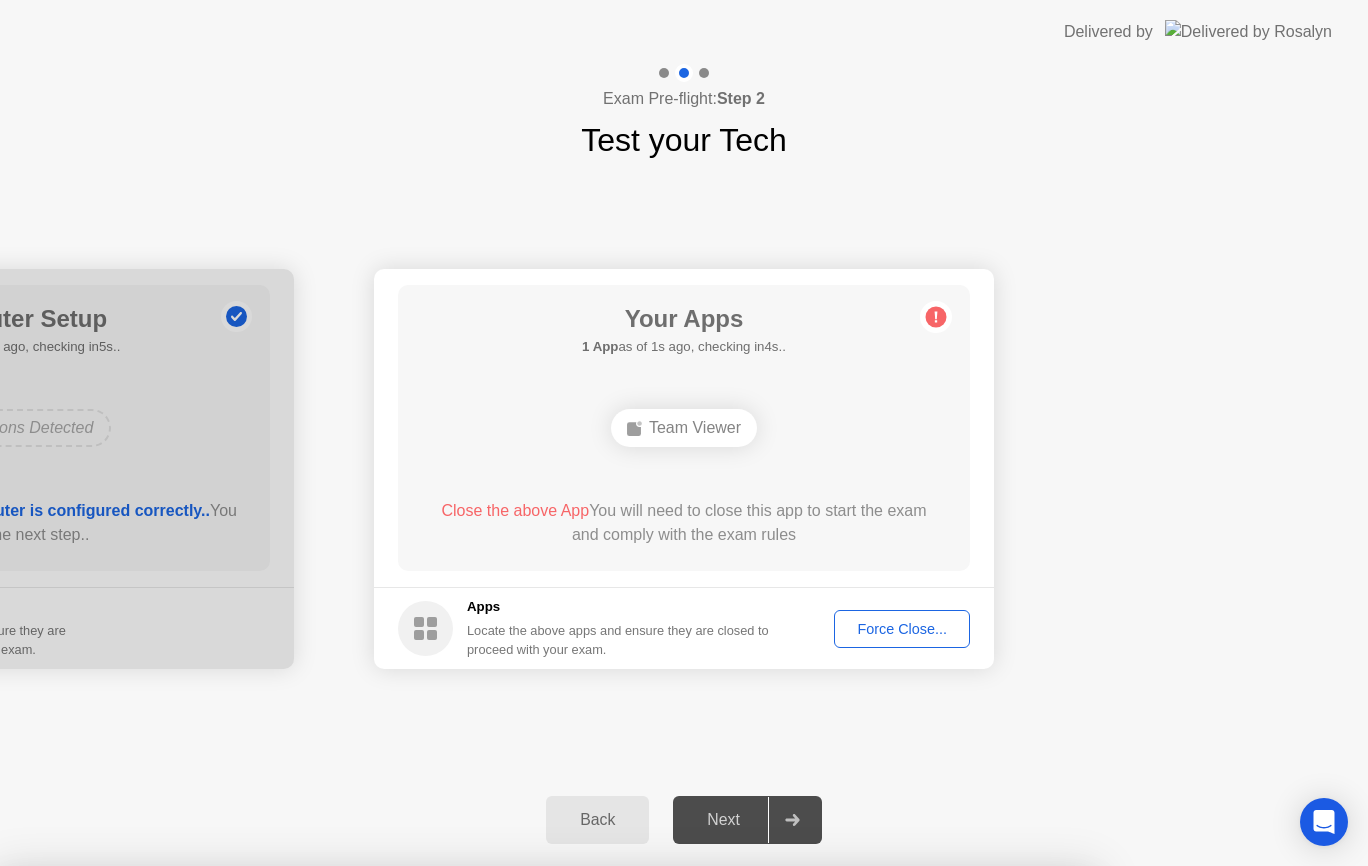click on "Team Viewer" at bounding box center (547, 1037) 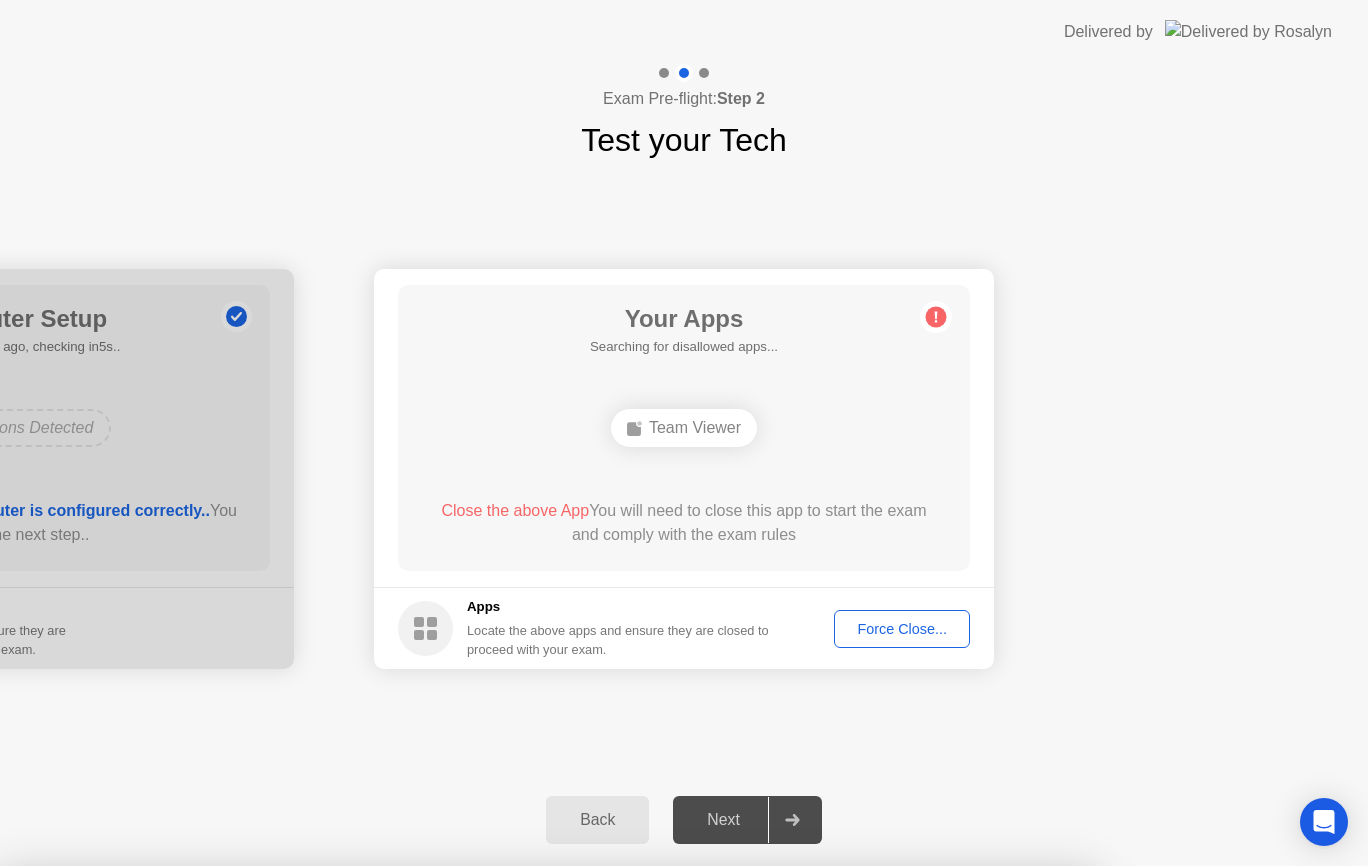 click on "Team Viewer" at bounding box center [547, 1037] 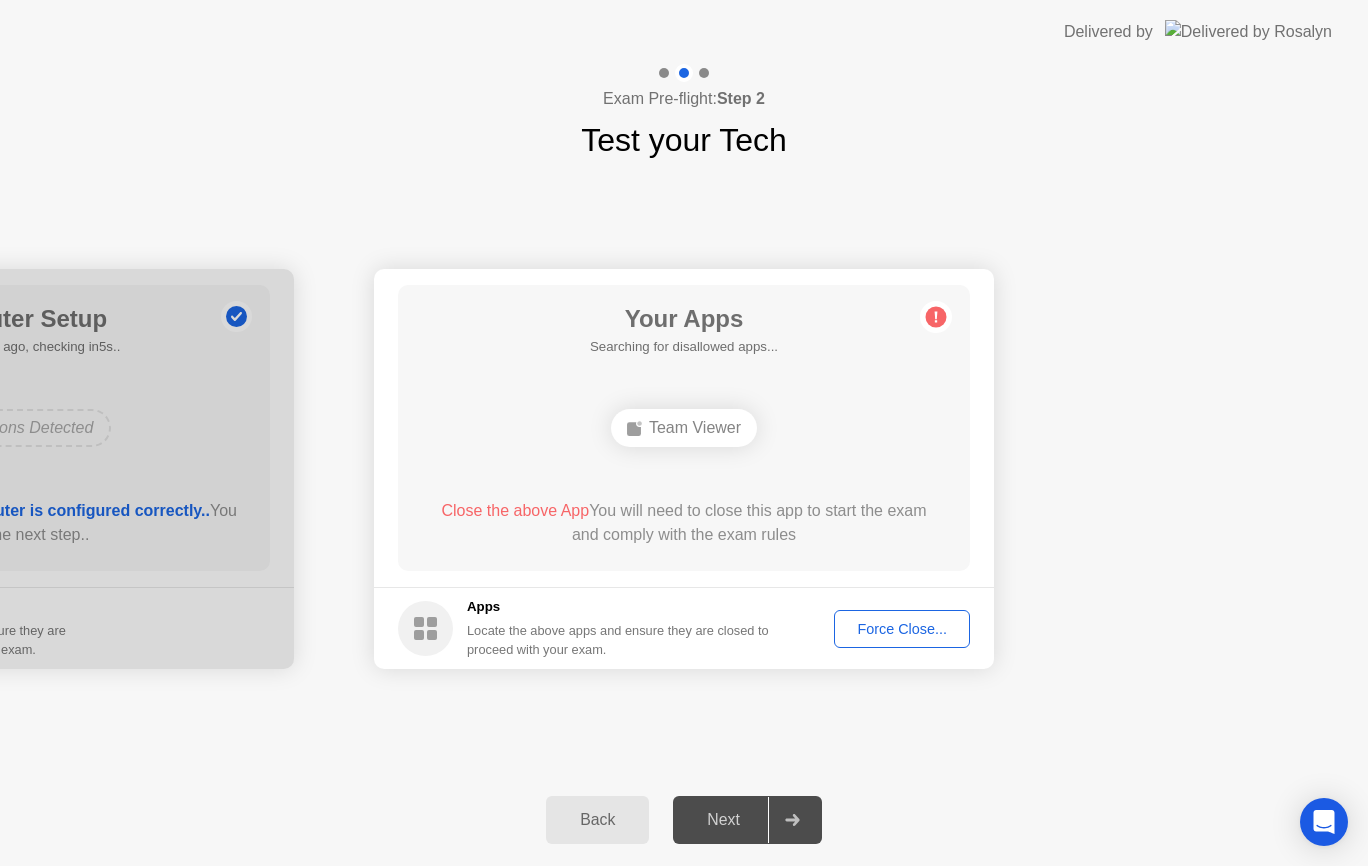 click on "Team Viewer" 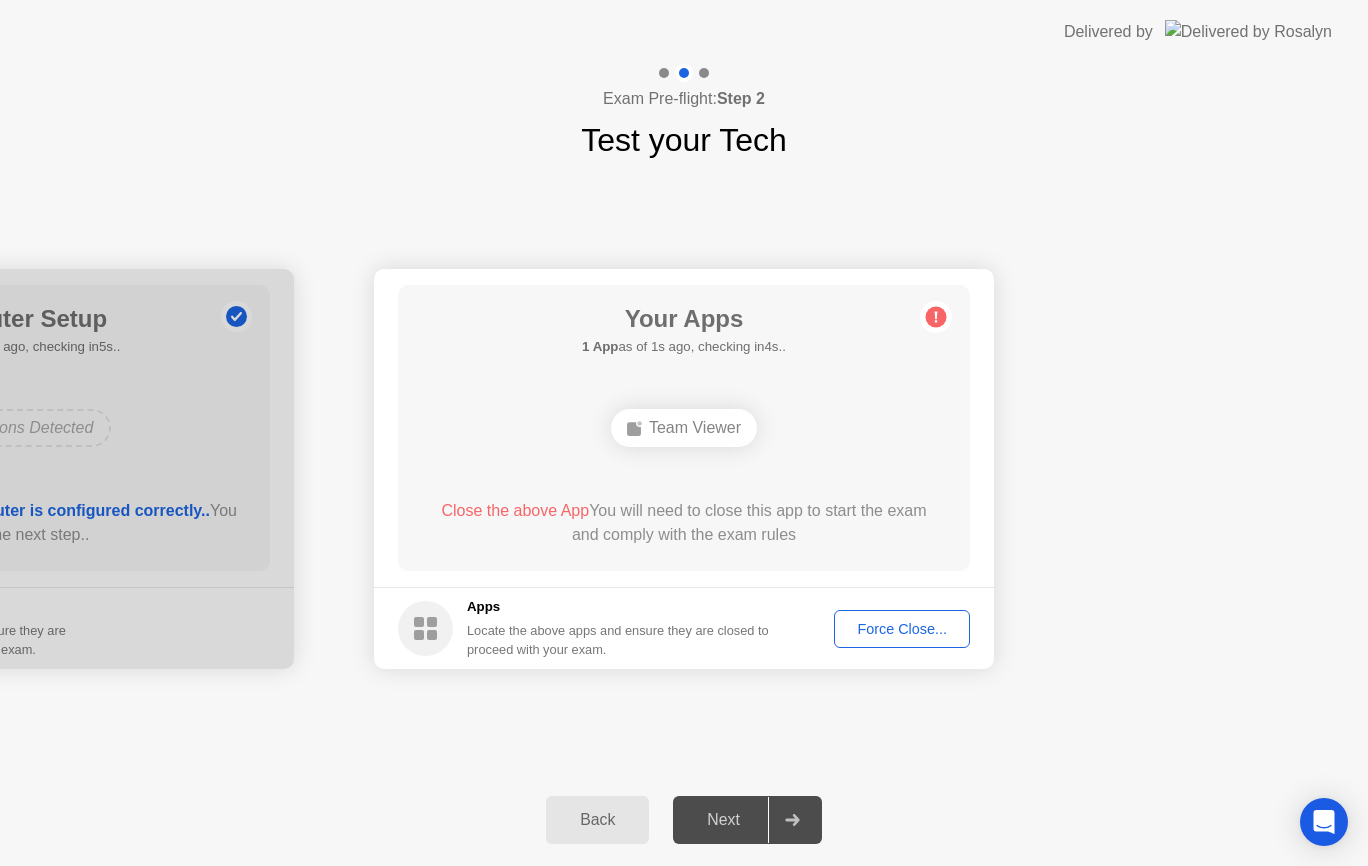 click on "Team Viewer" 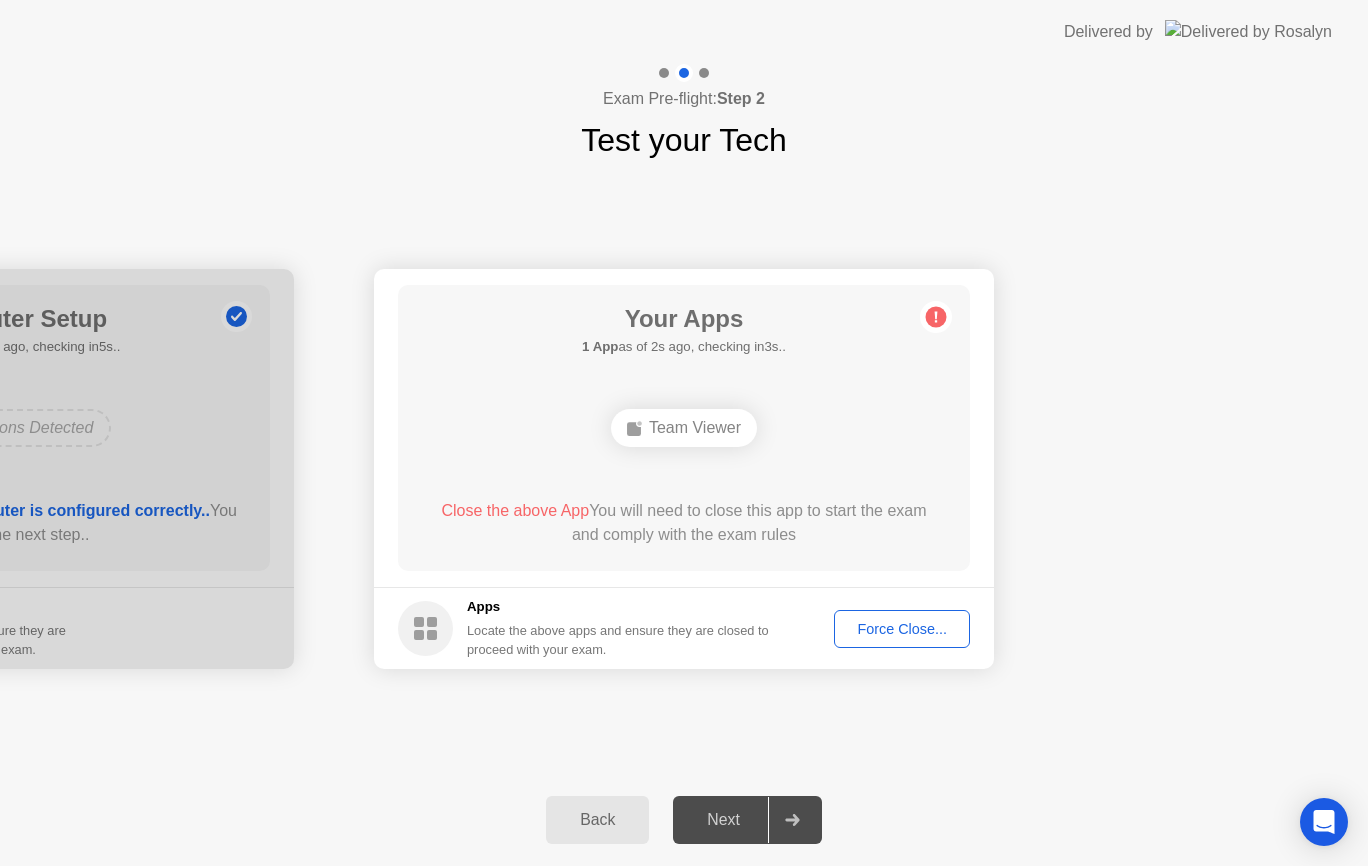 drag, startPoint x: 701, startPoint y: 440, endPoint x: 880, endPoint y: 620, distance: 253.85233 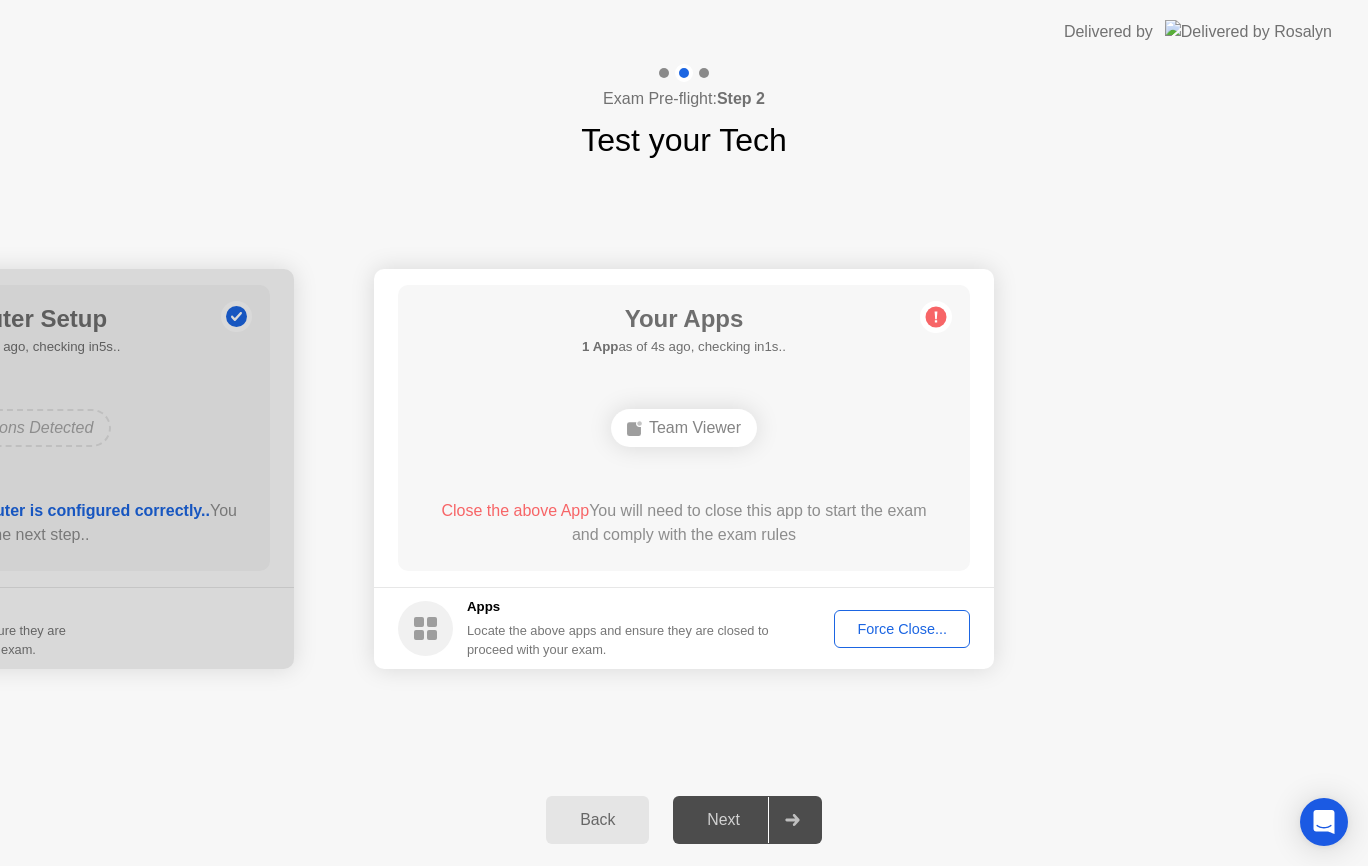 click 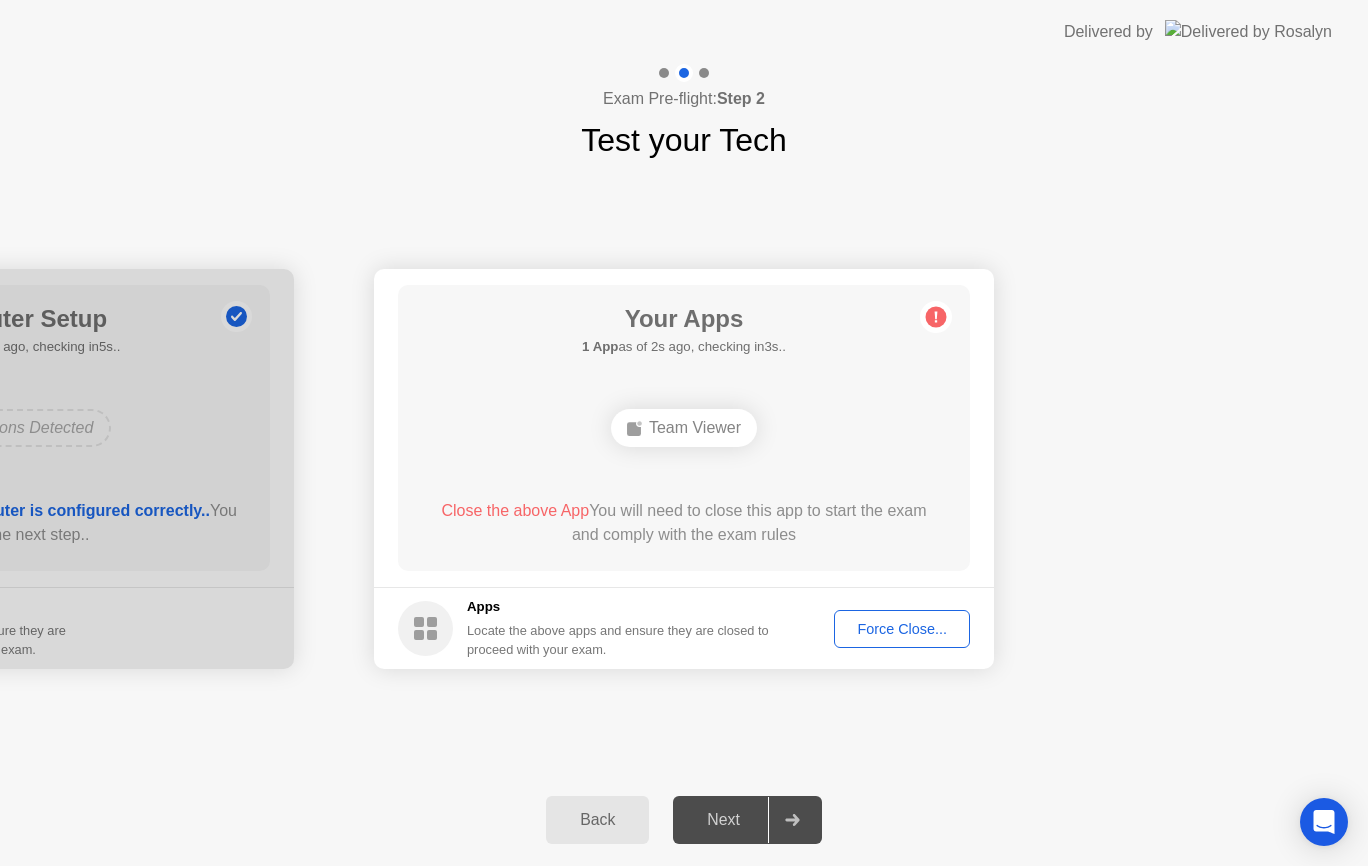 click on "Exam Pre-flight:  Step 2 Test your Tech" 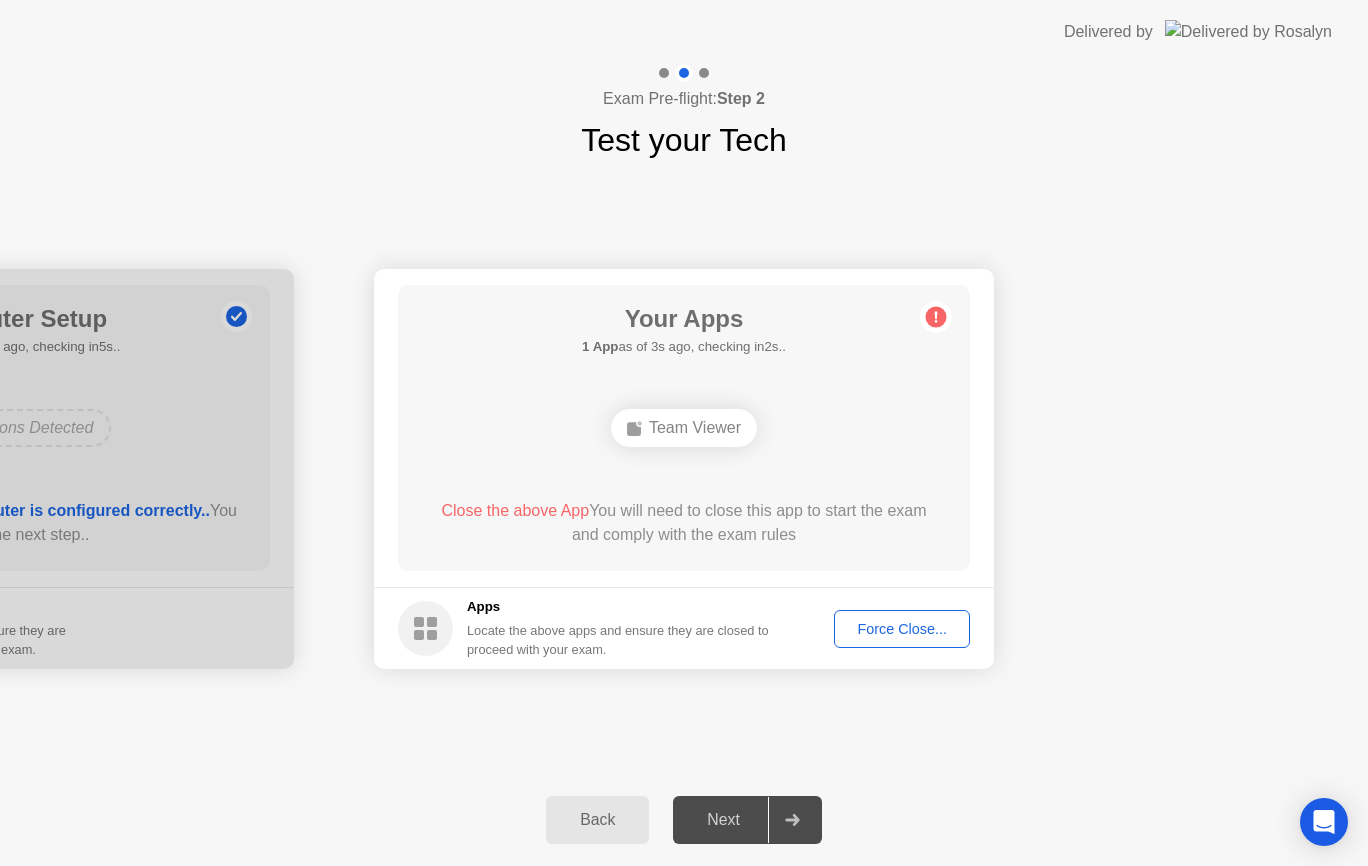 click on "Force Close..." 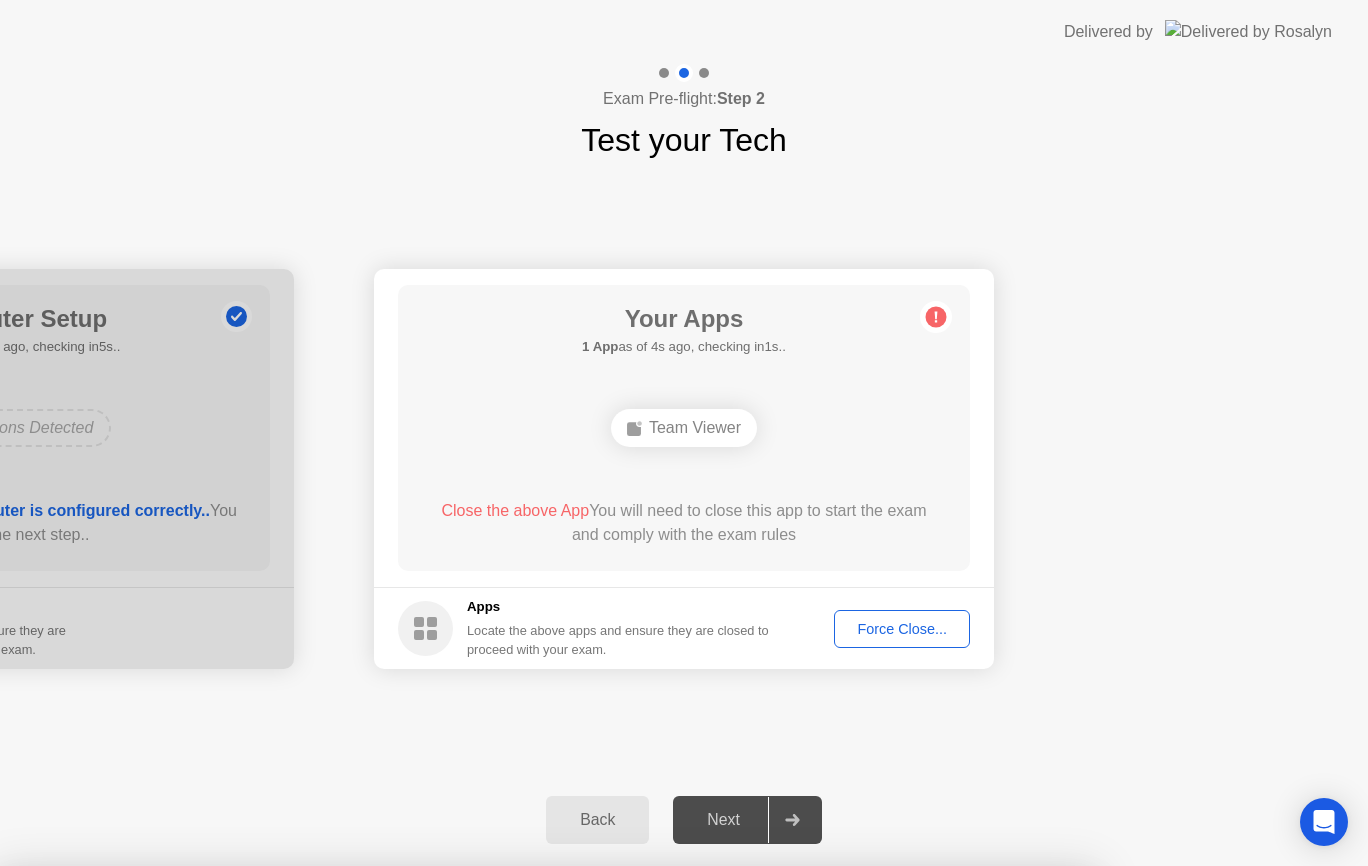 click on "Confirm" at bounding box center (614, 1142) 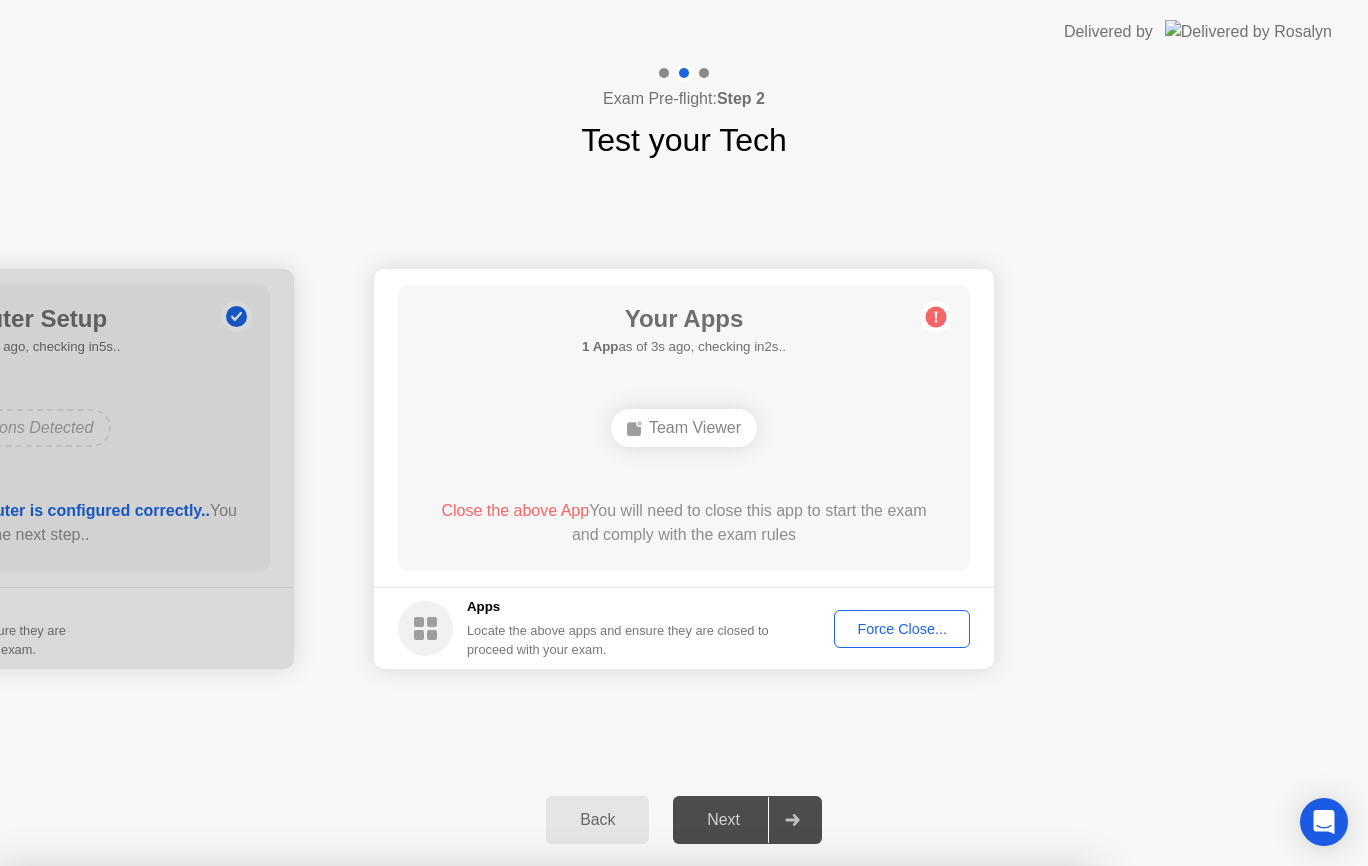 click on "Read More" at bounding box center [610, 1104] 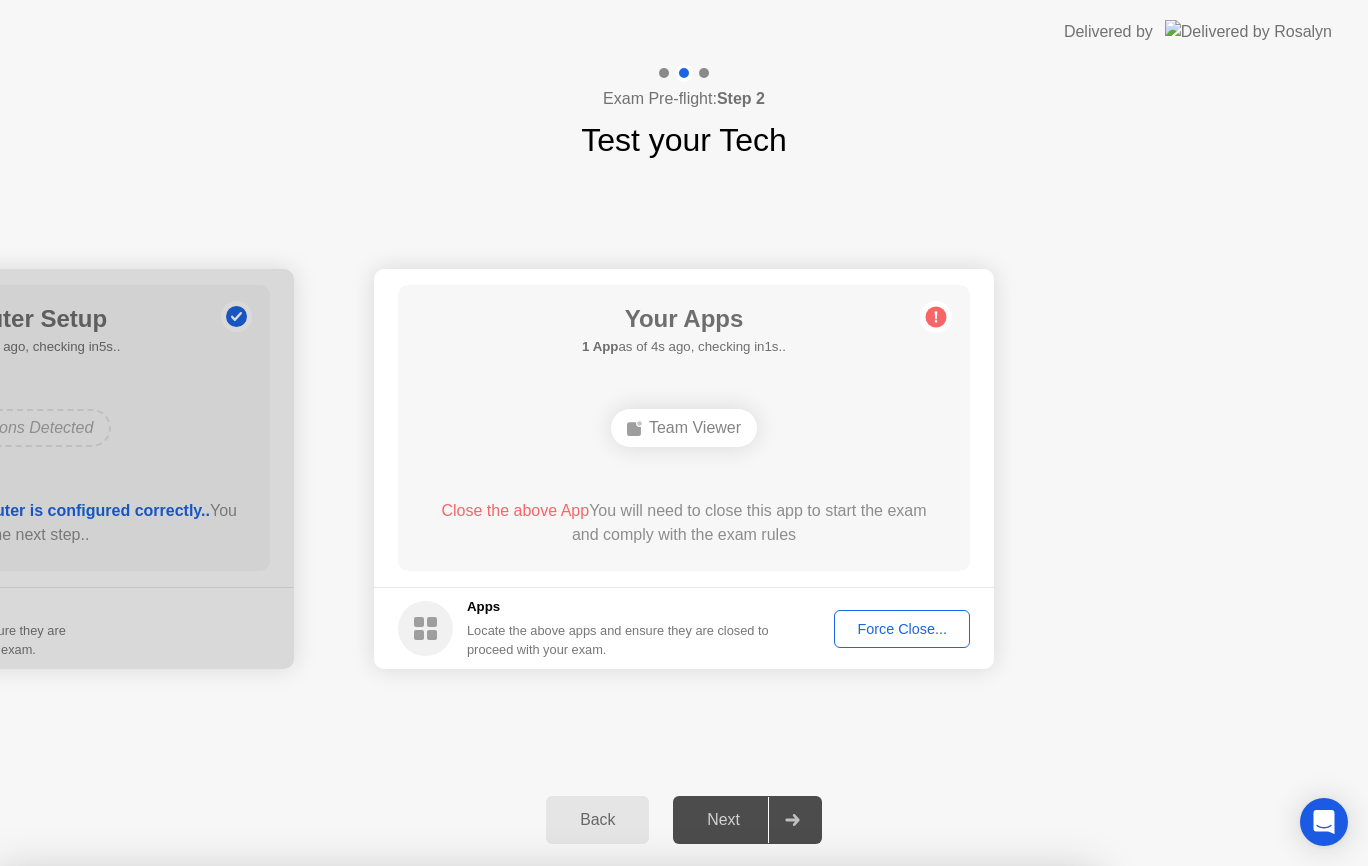 click on "Close" at bounding box center (466, 1104) 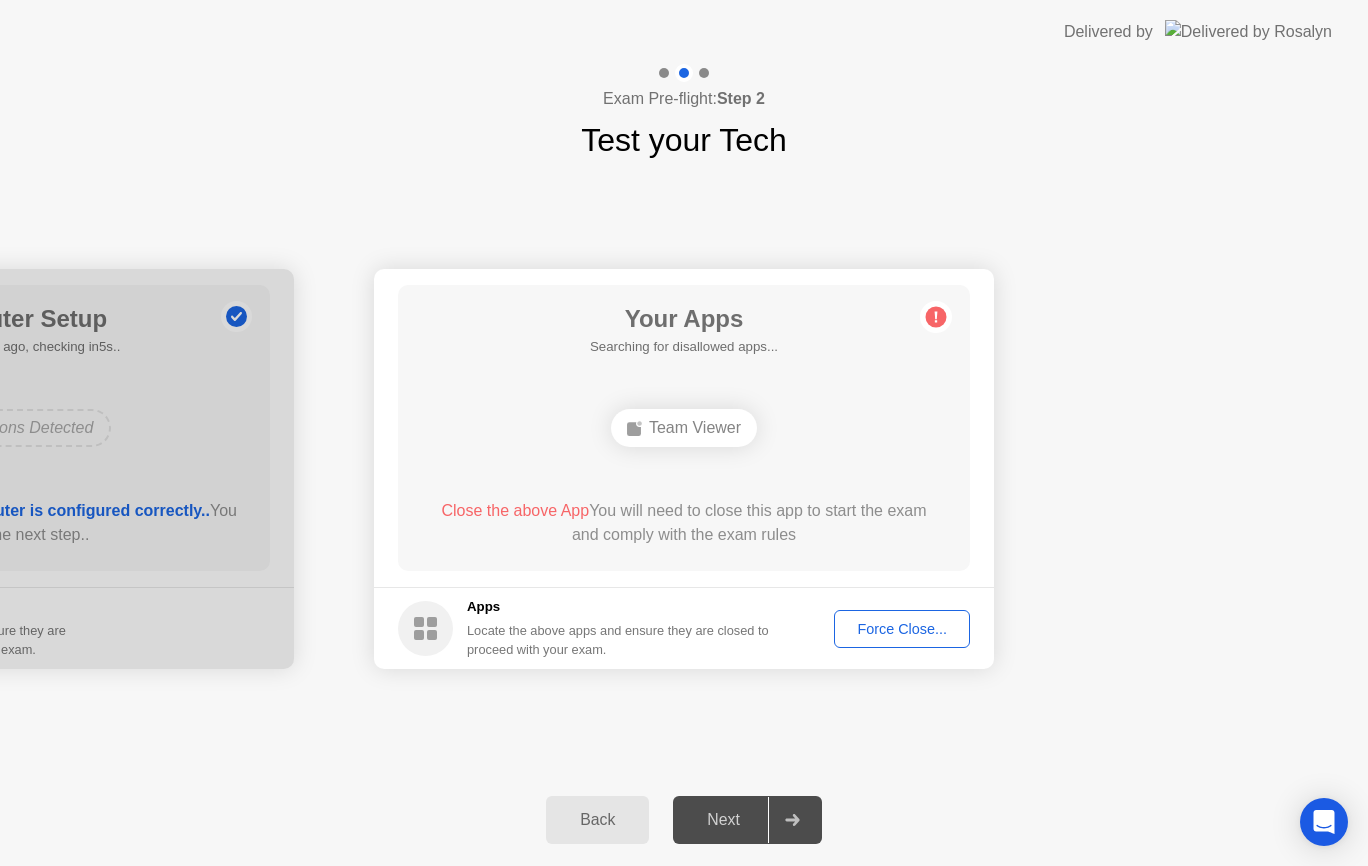 click on "Force Close..." 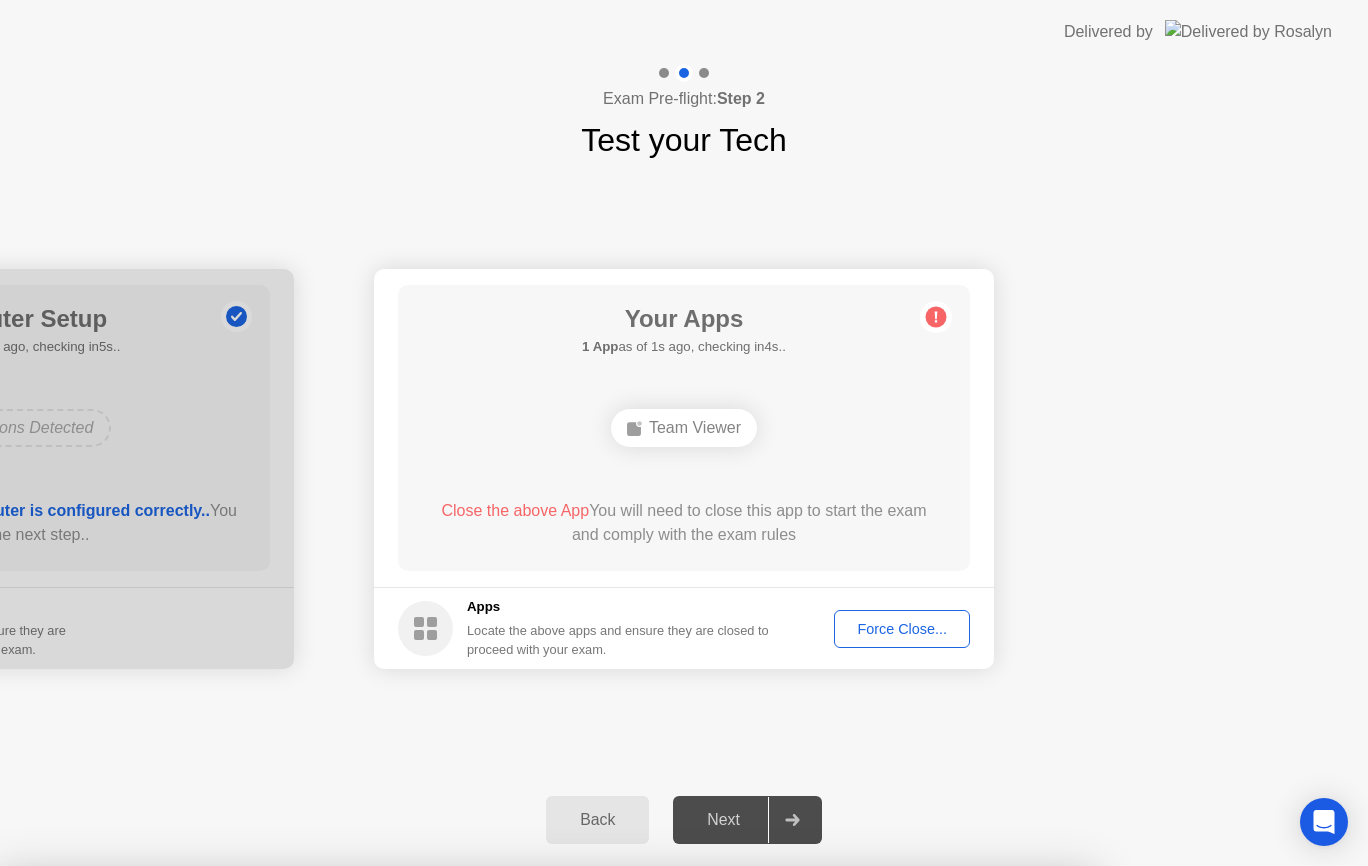 click on "Confirm" at bounding box center (614, 1142) 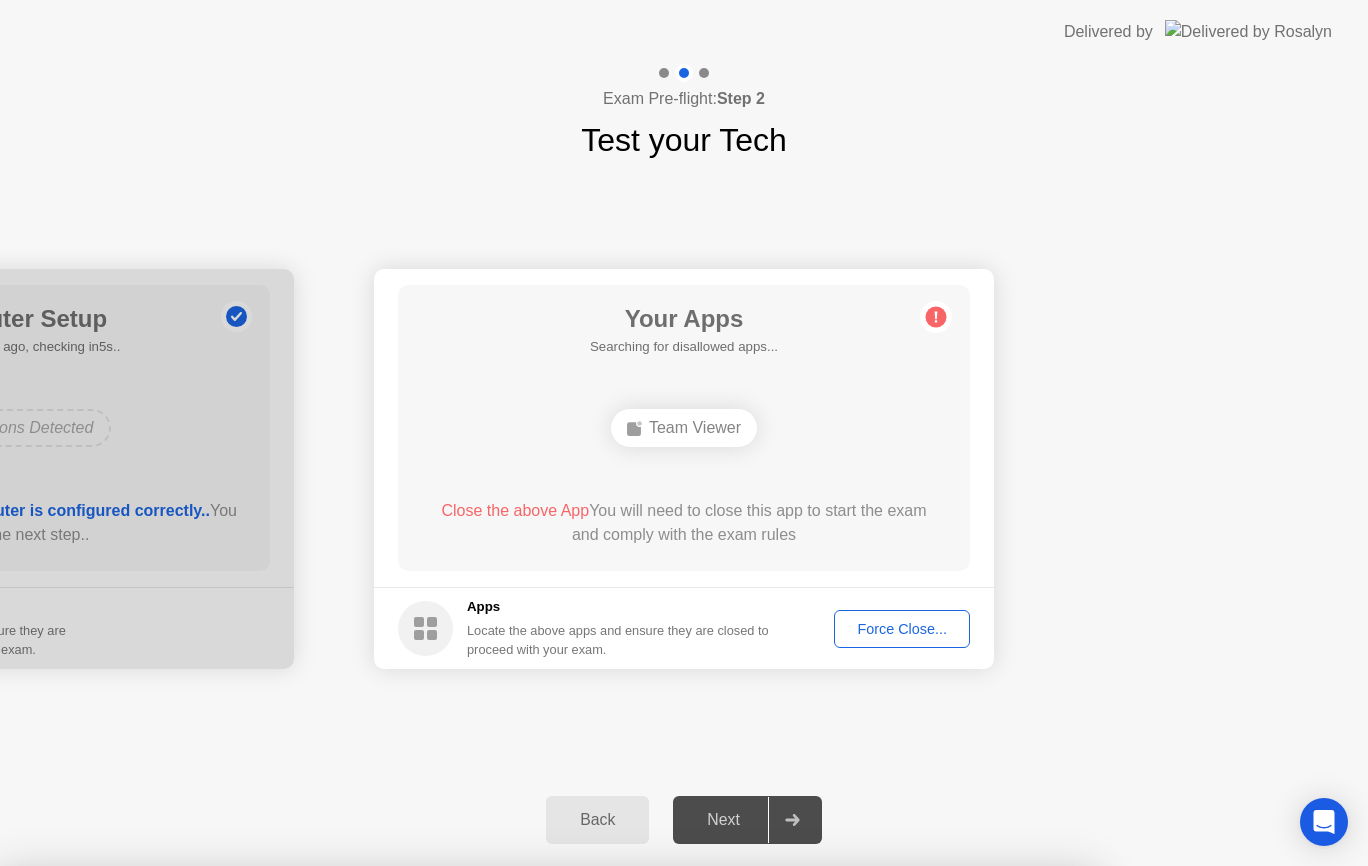 click on "Read More" at bounding box center [610, 1104] 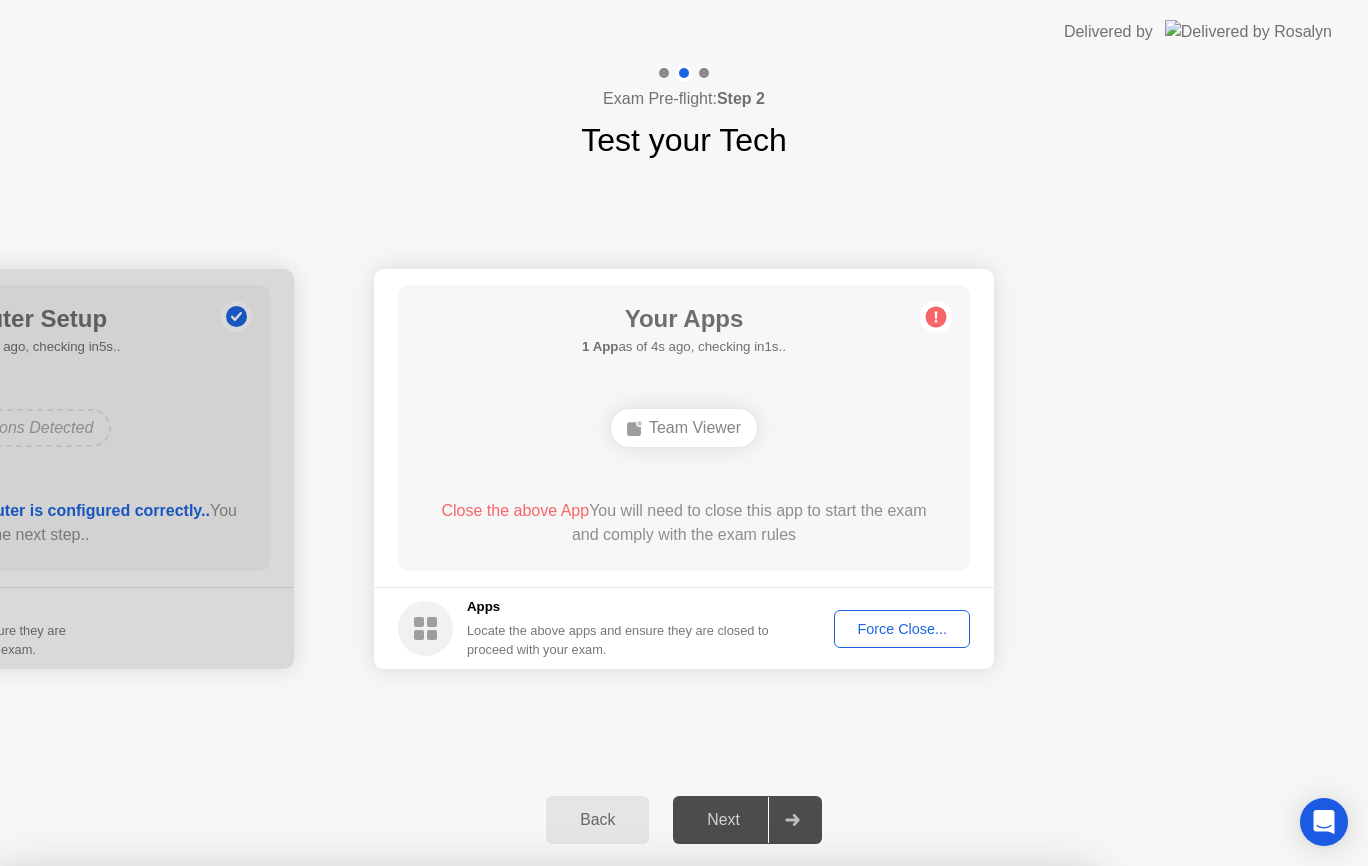 click on "Close" at bounding box center [466, 1104] 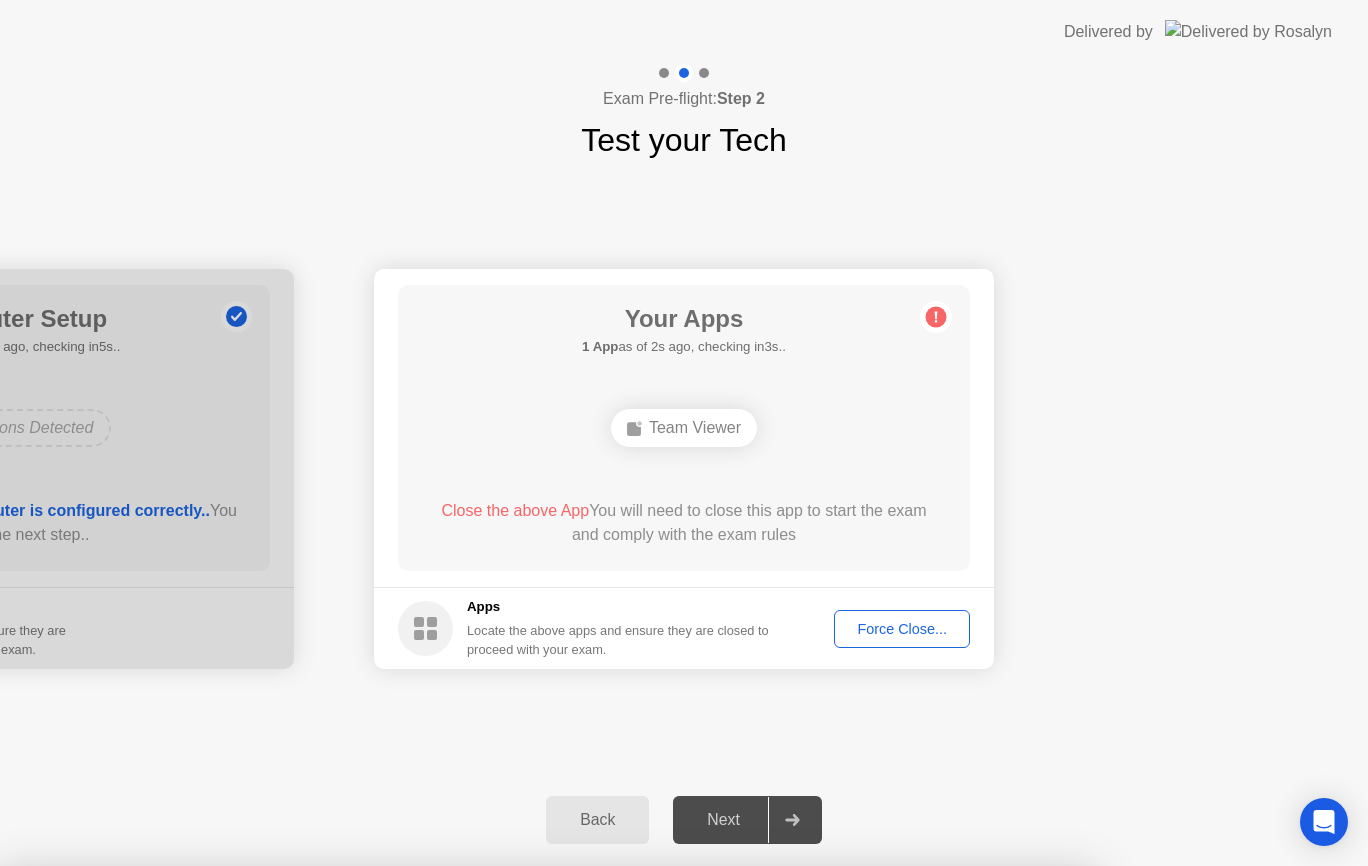 click on "No" at bounding box center [595, 979] 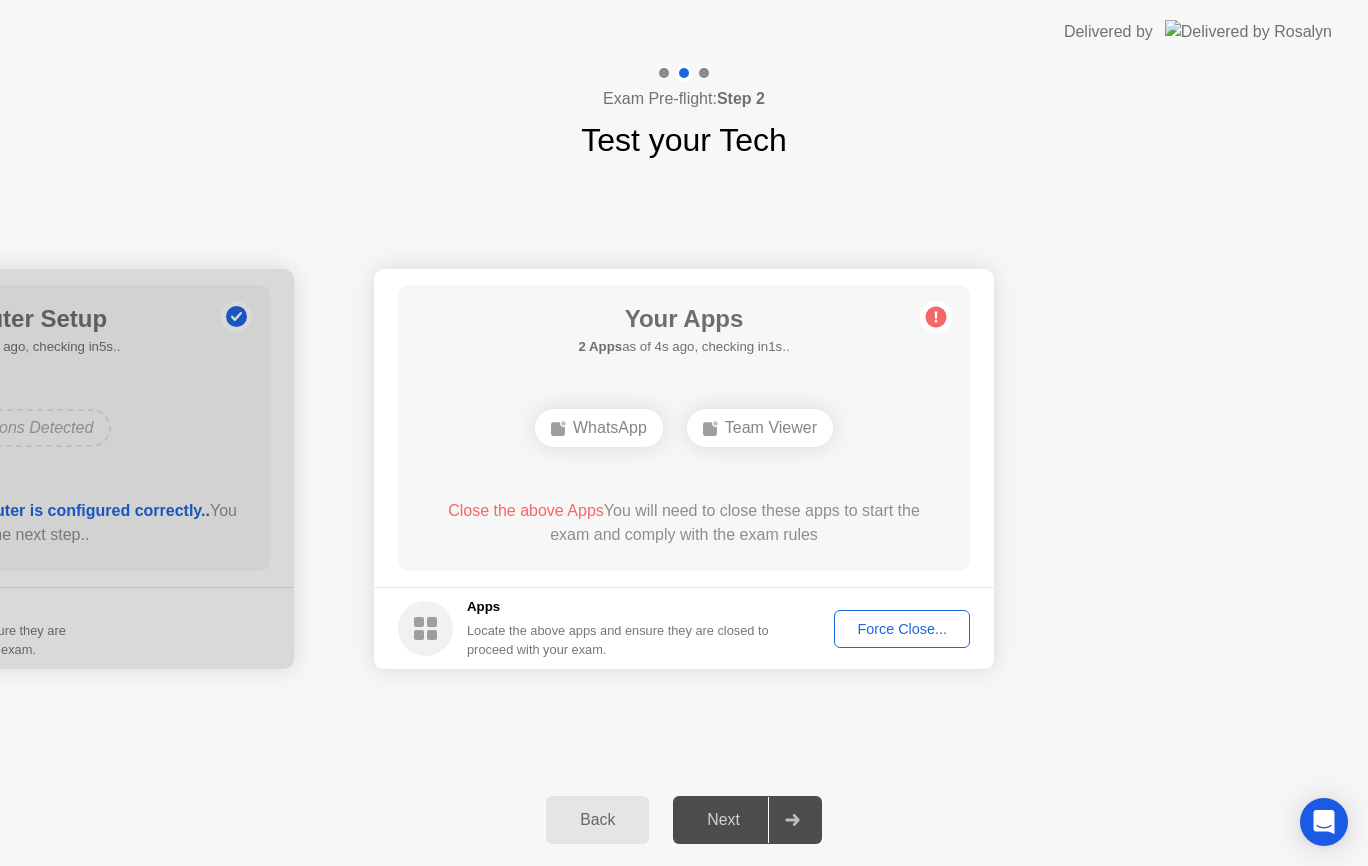 click on "Force Close..." 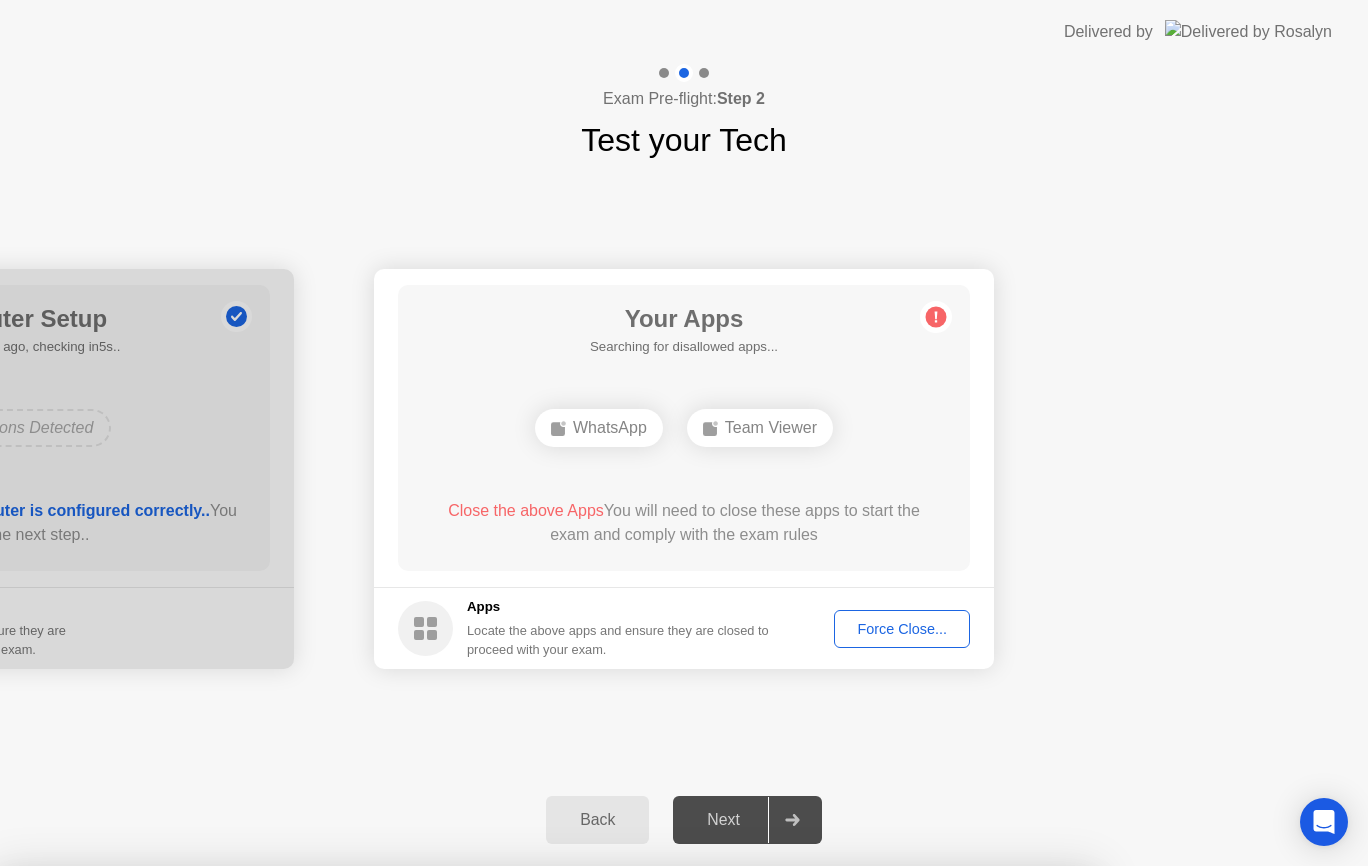 click on "Confirm" at bounding box center [614, 1142] 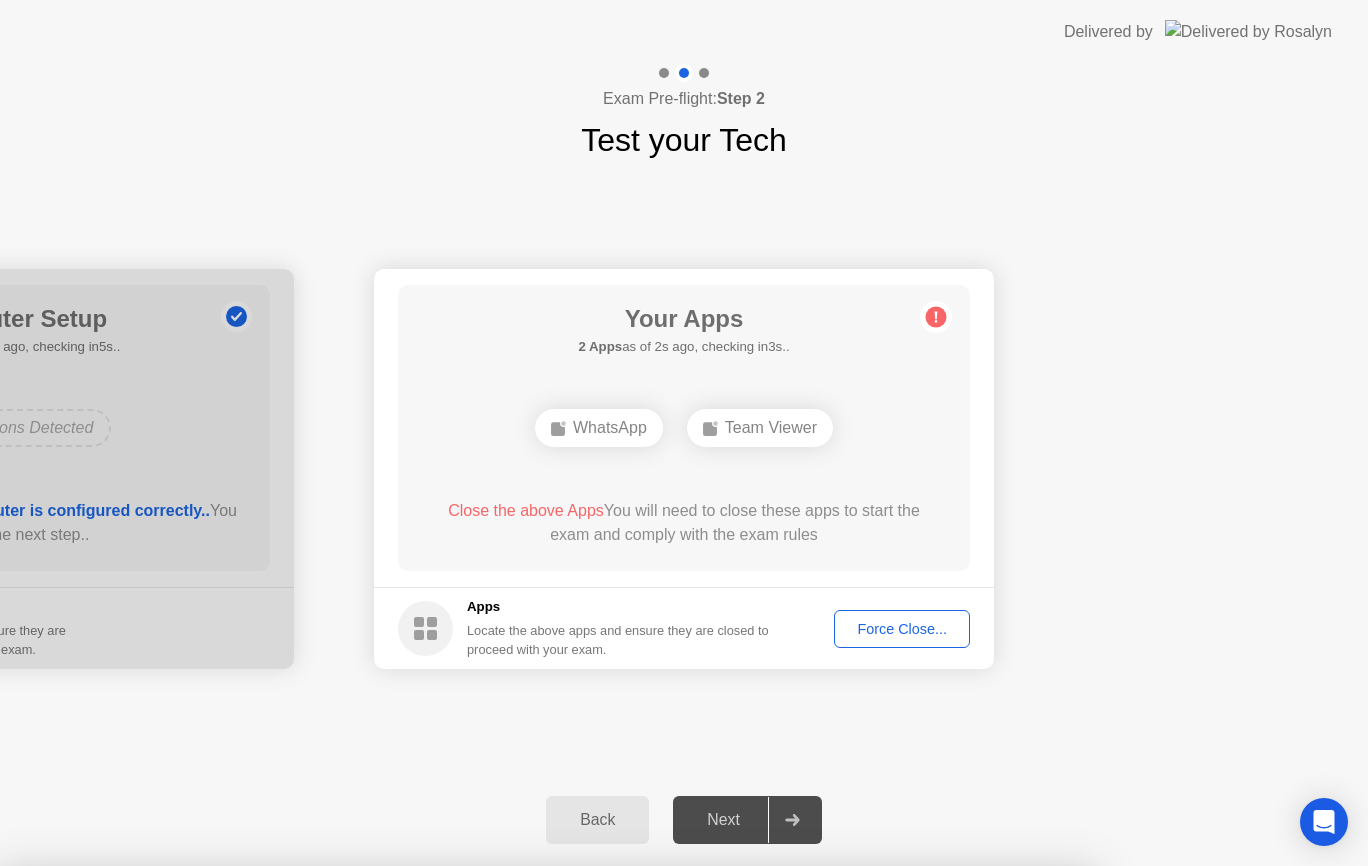 click on "Team Viewer" at bounding box center (547, 1037) 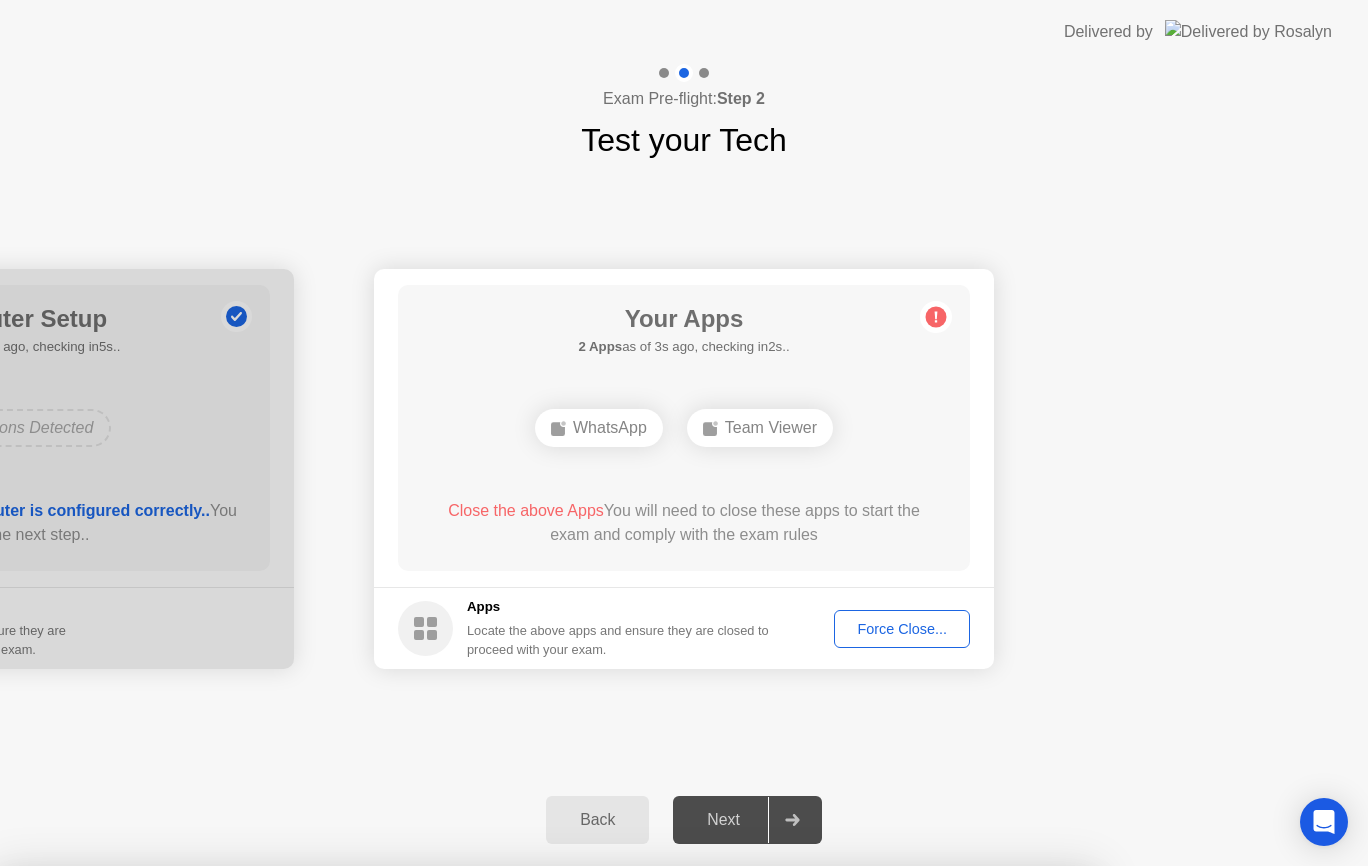 click on "Close" at bounding box center (466, 1104) 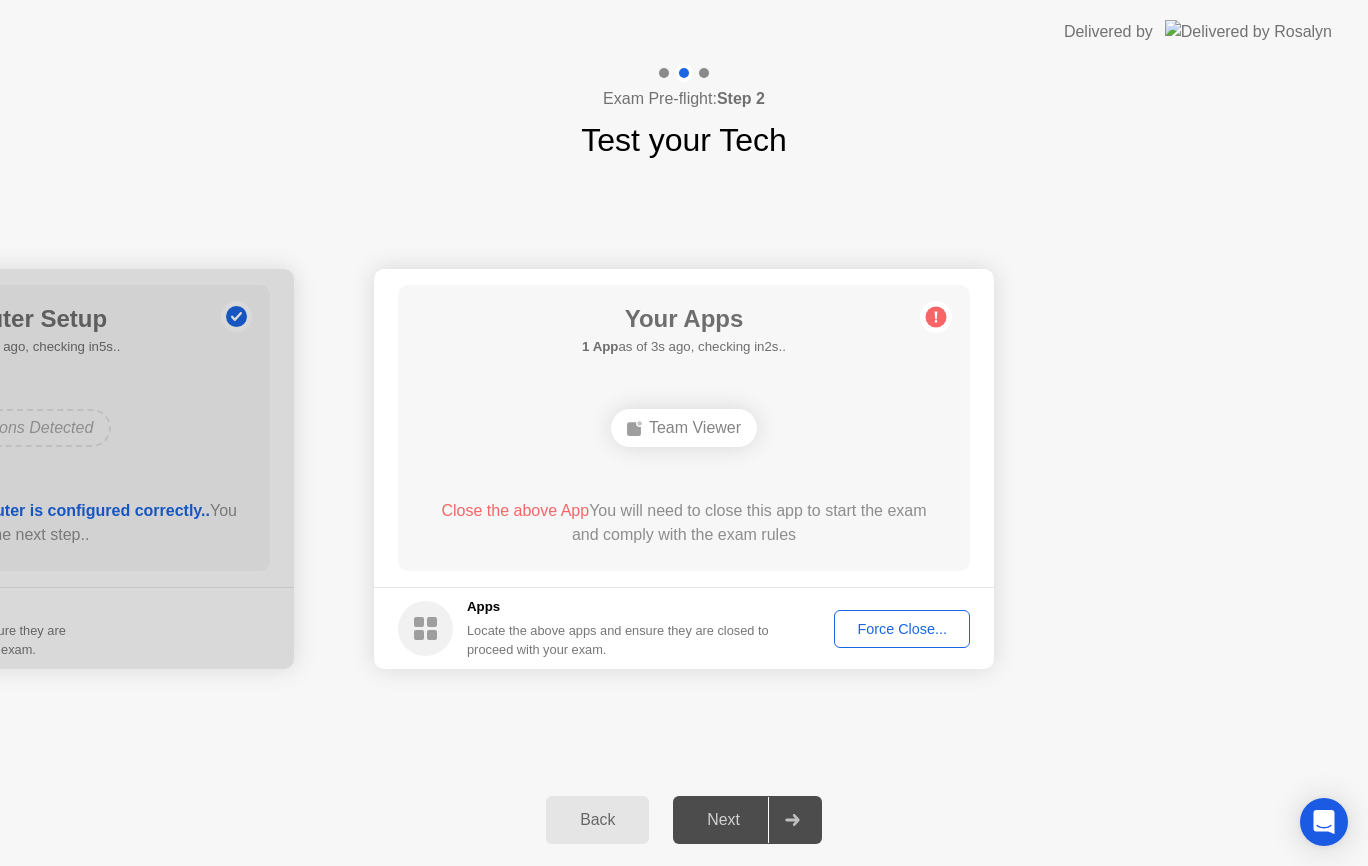 click on "Force Close..." 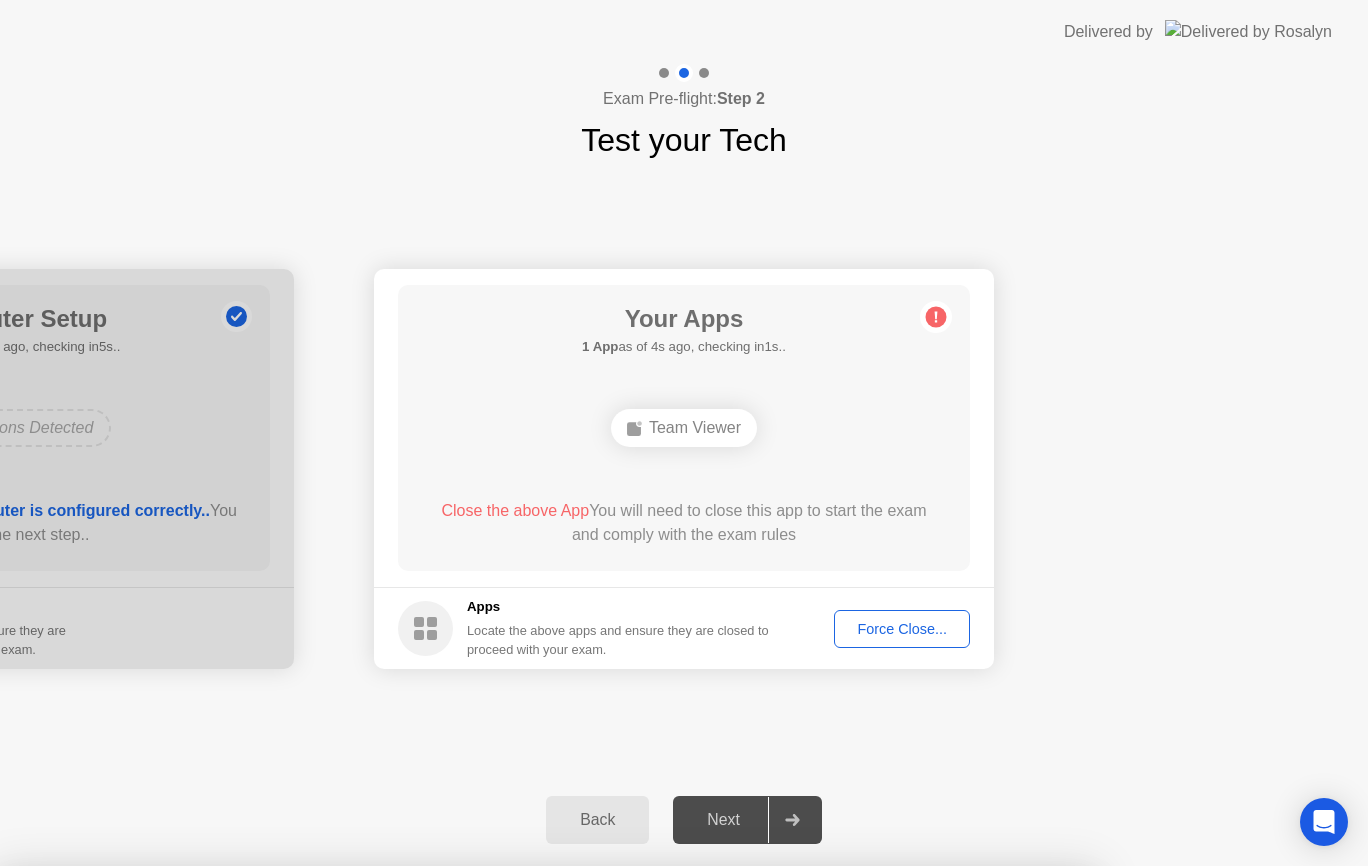 click on "Confirm" at bounding box center (614, 1142) 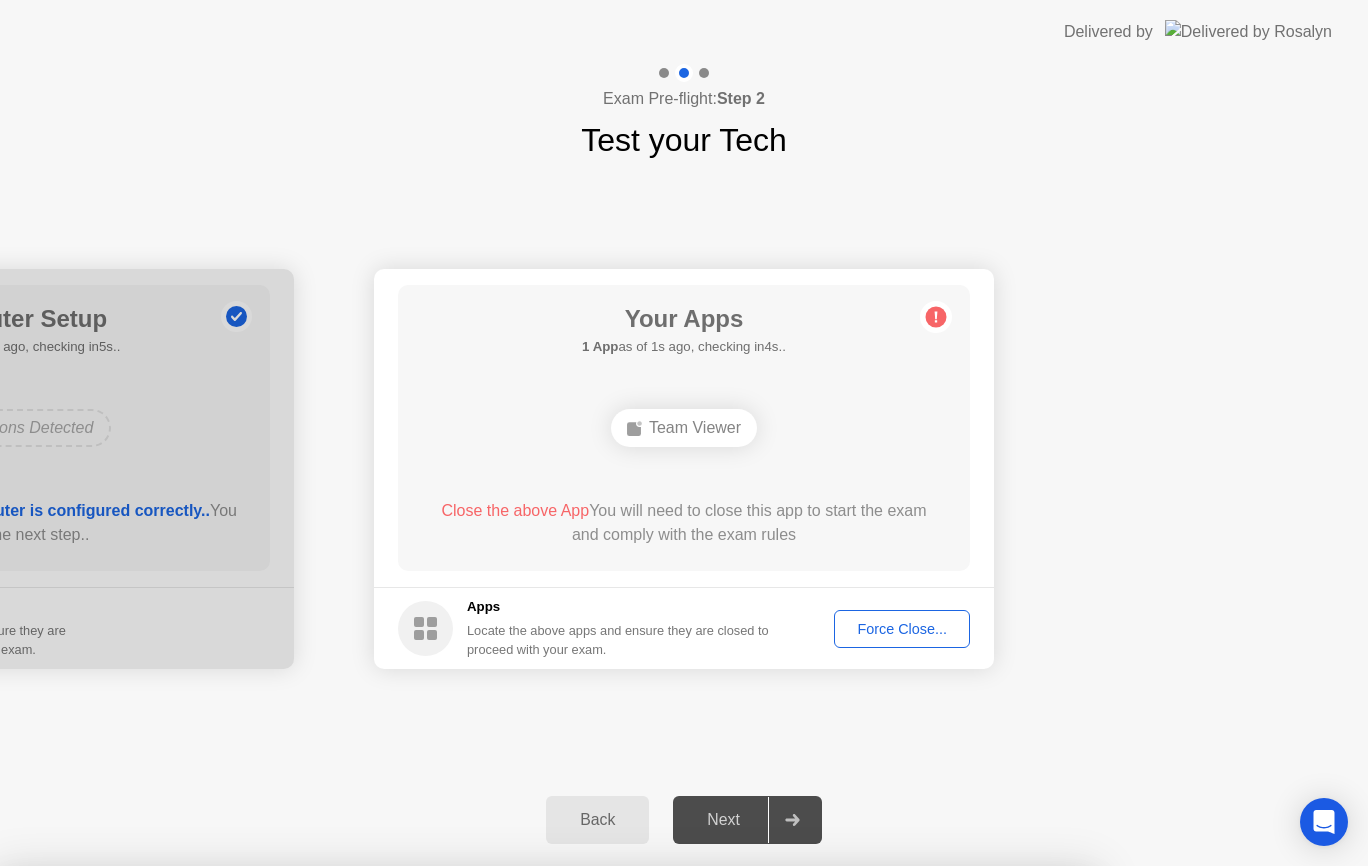 click on "Close" at bounding box center (466, 1104) 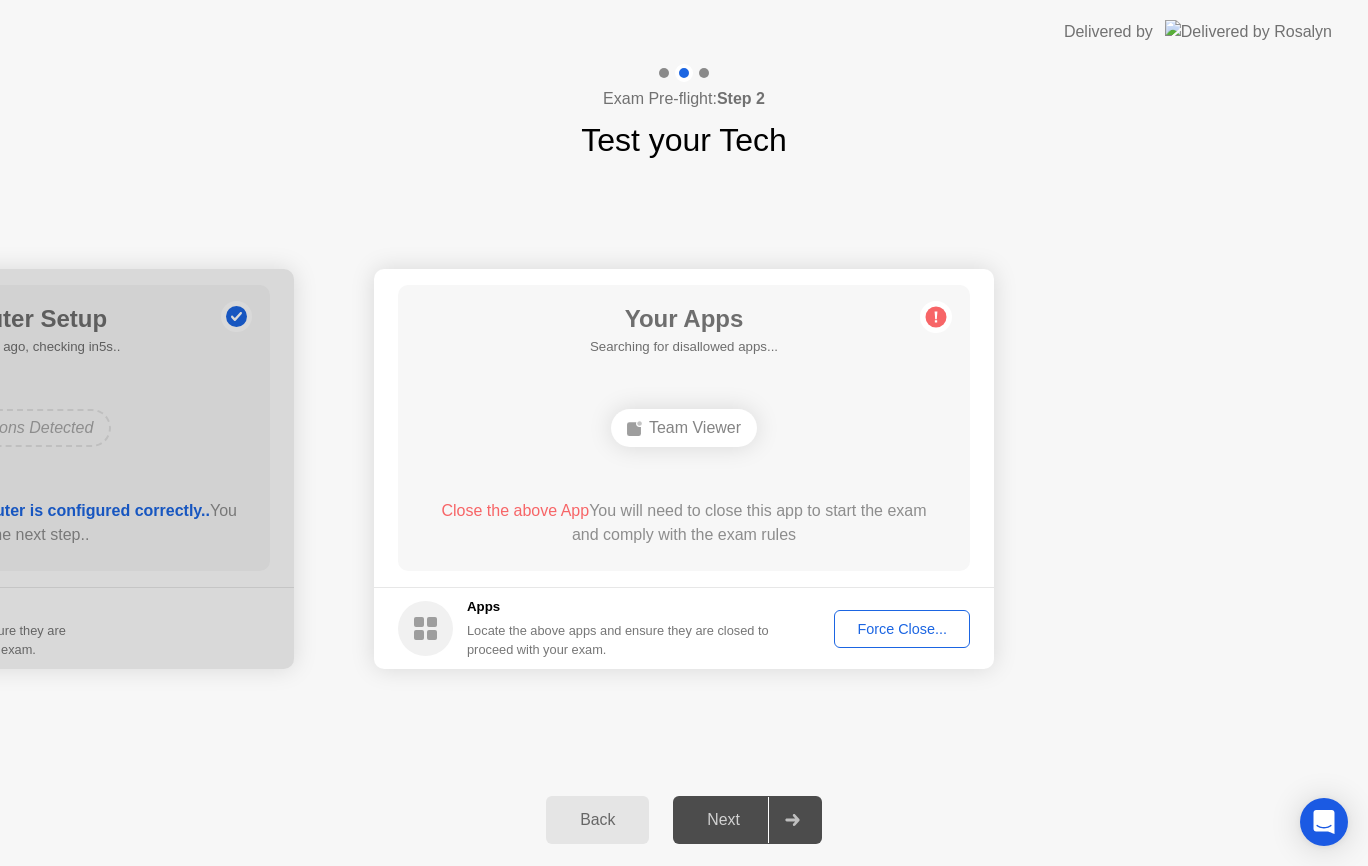click on "Next" 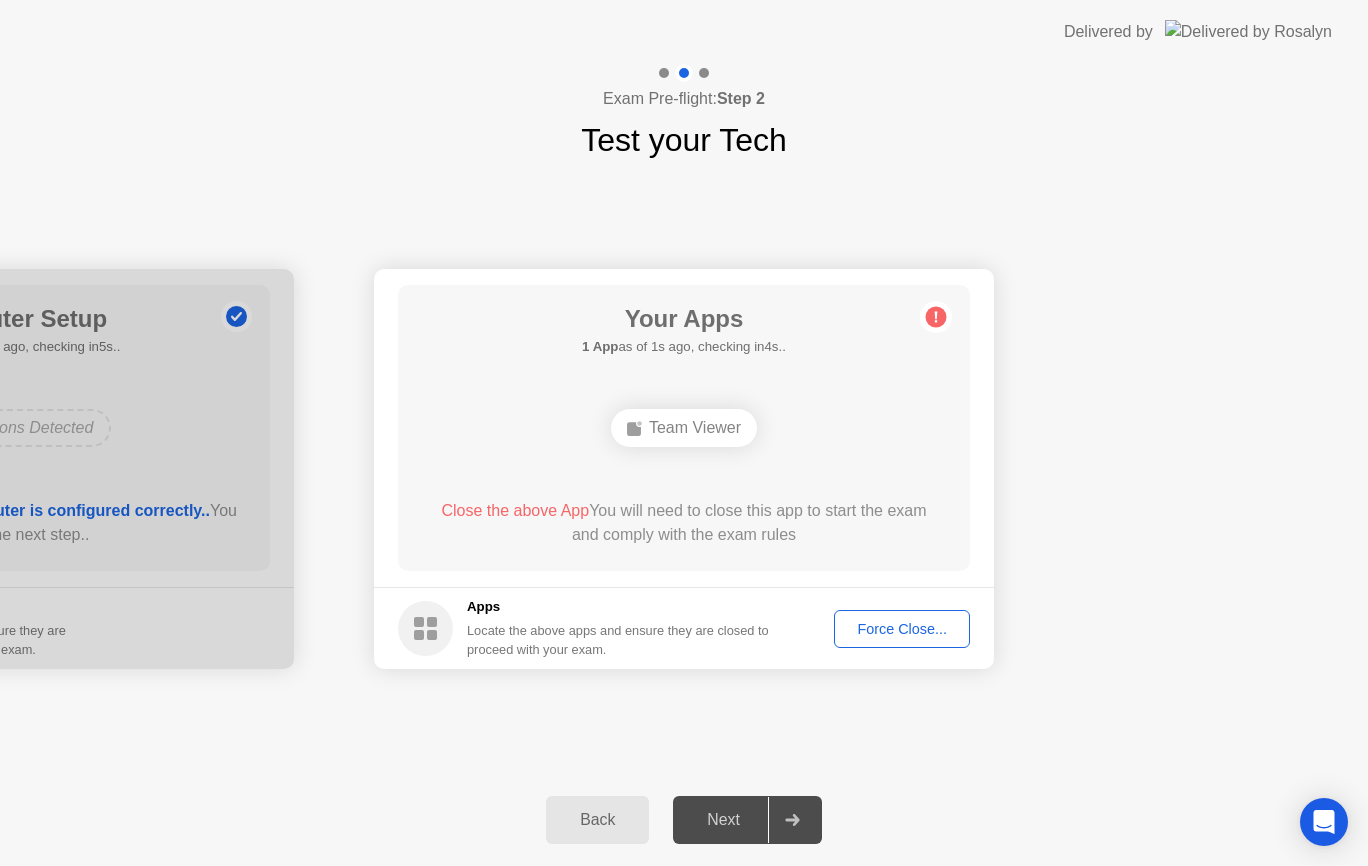 click 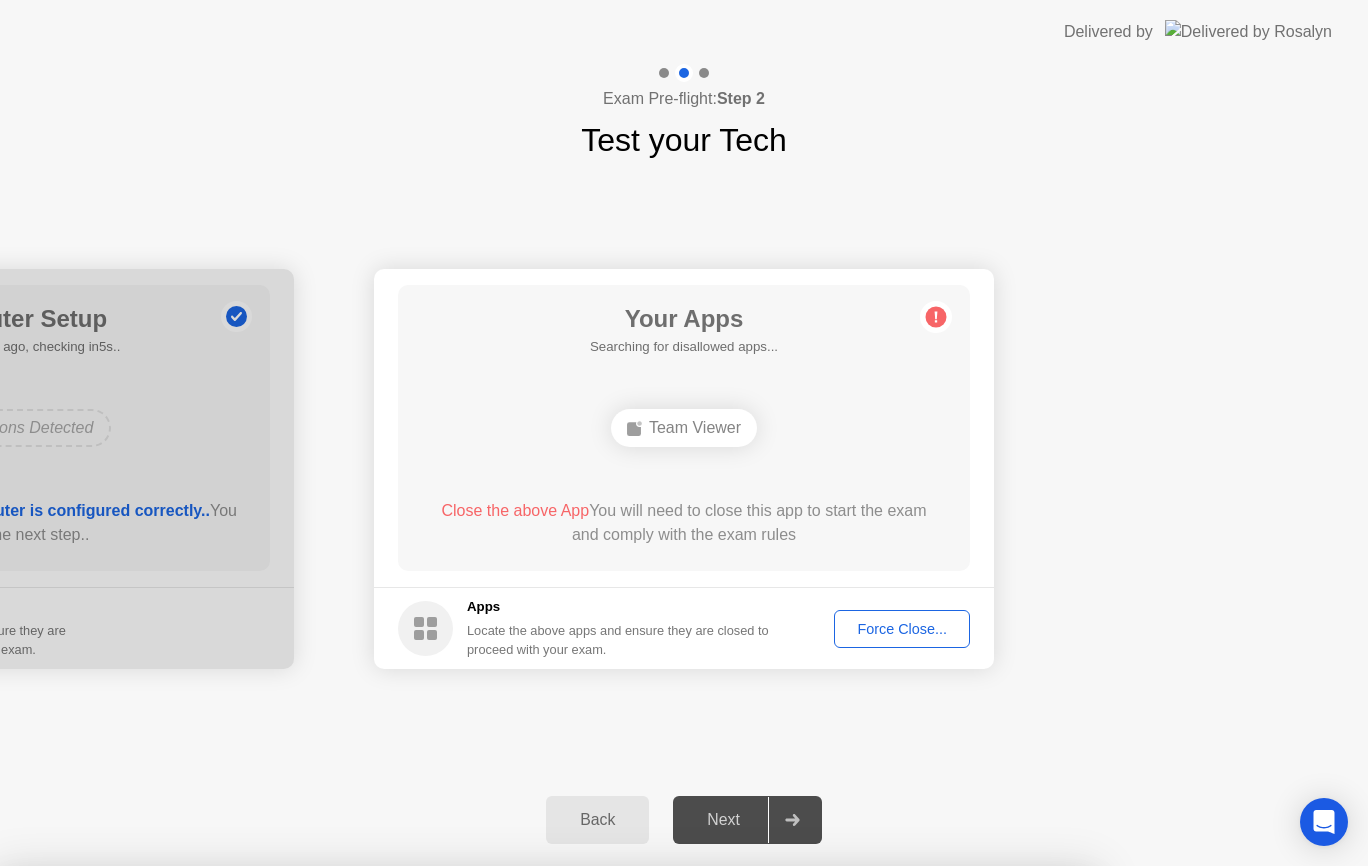 click on "Yes" at bounding box center (499, 979) 